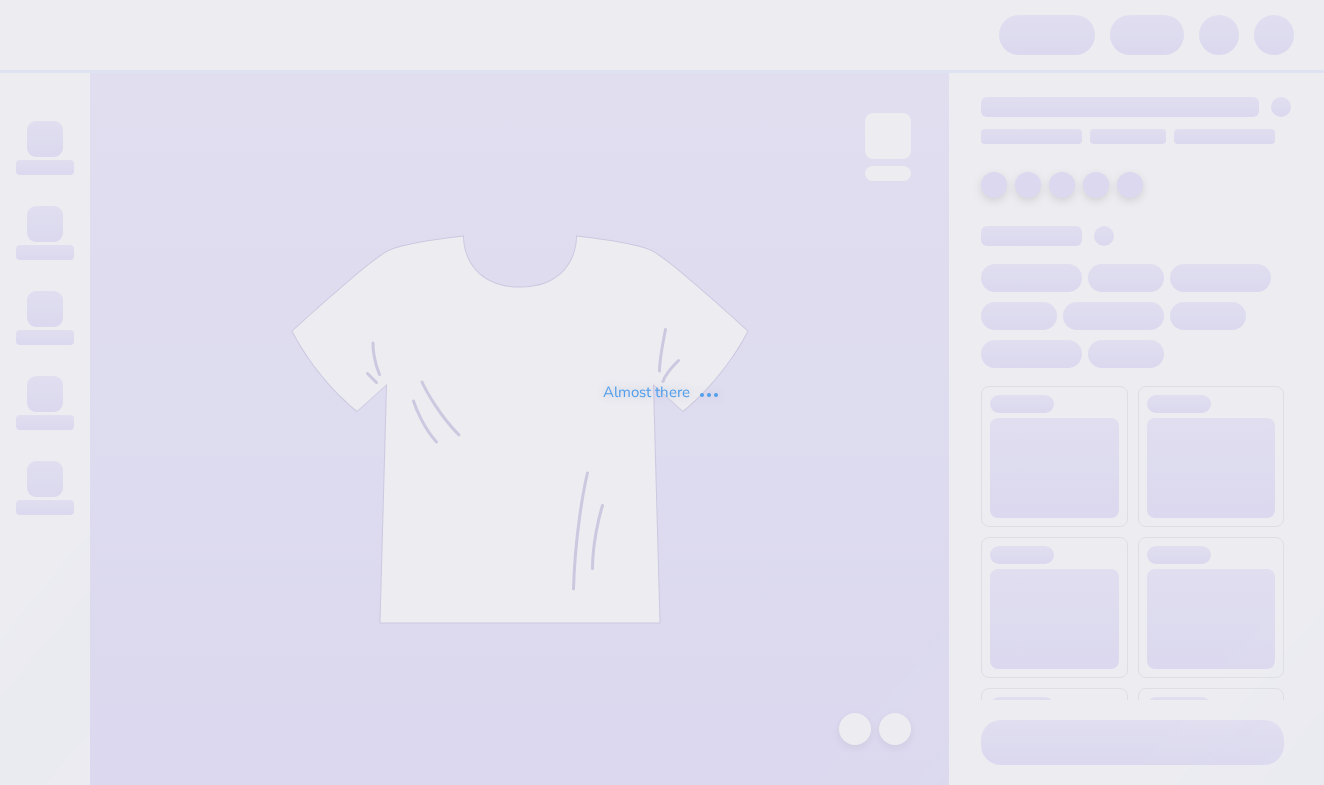 scroll, scrollTop: 0, scrollLeft: 0, axis: both 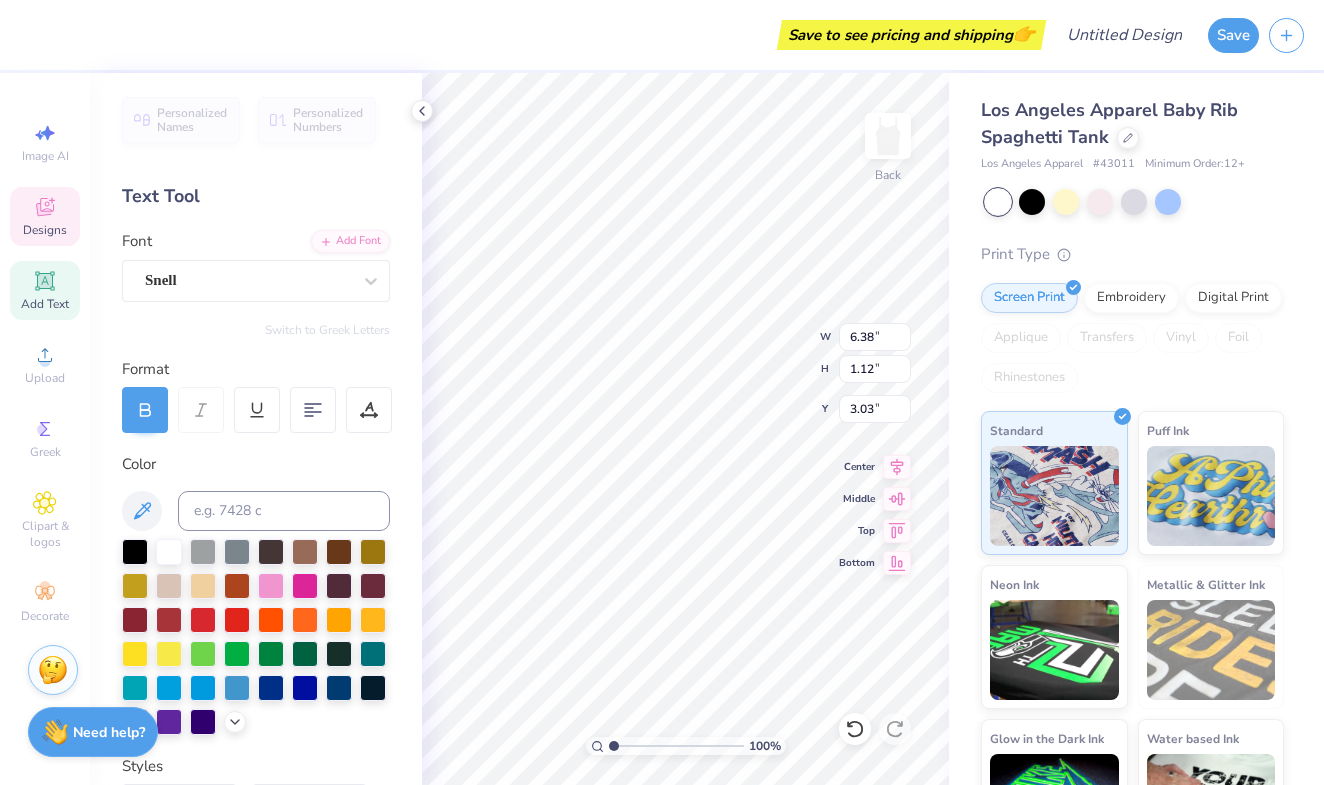 type on "K" 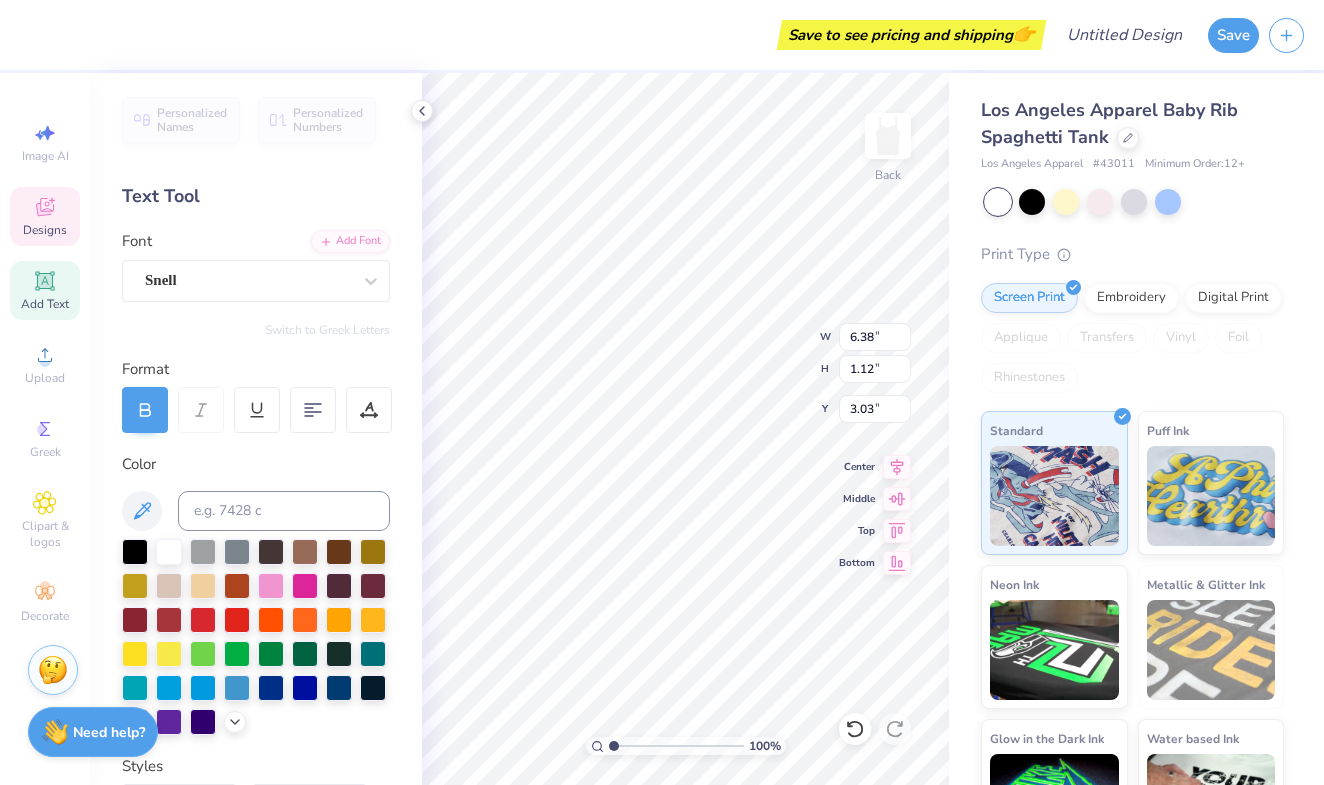 type on "Zeta Tau Alpha" 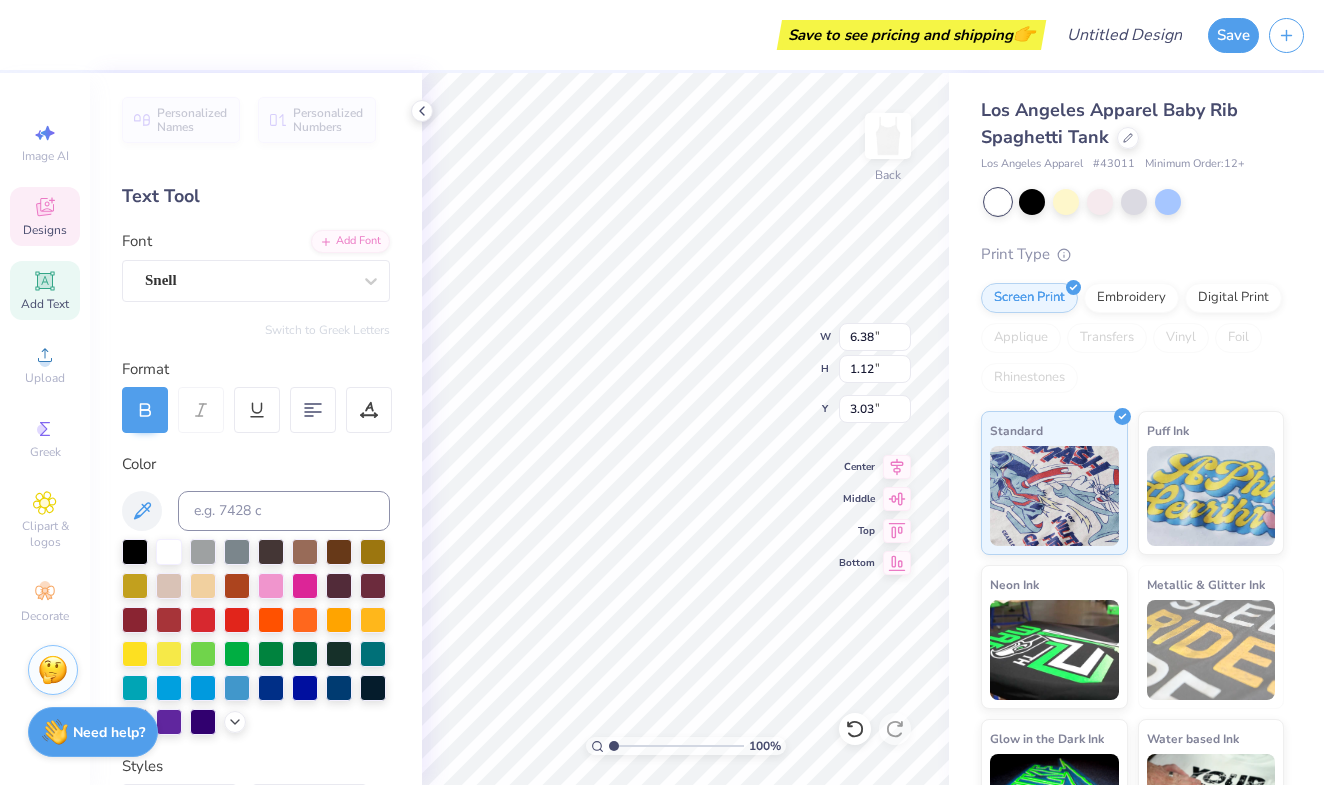 type on "1.31" 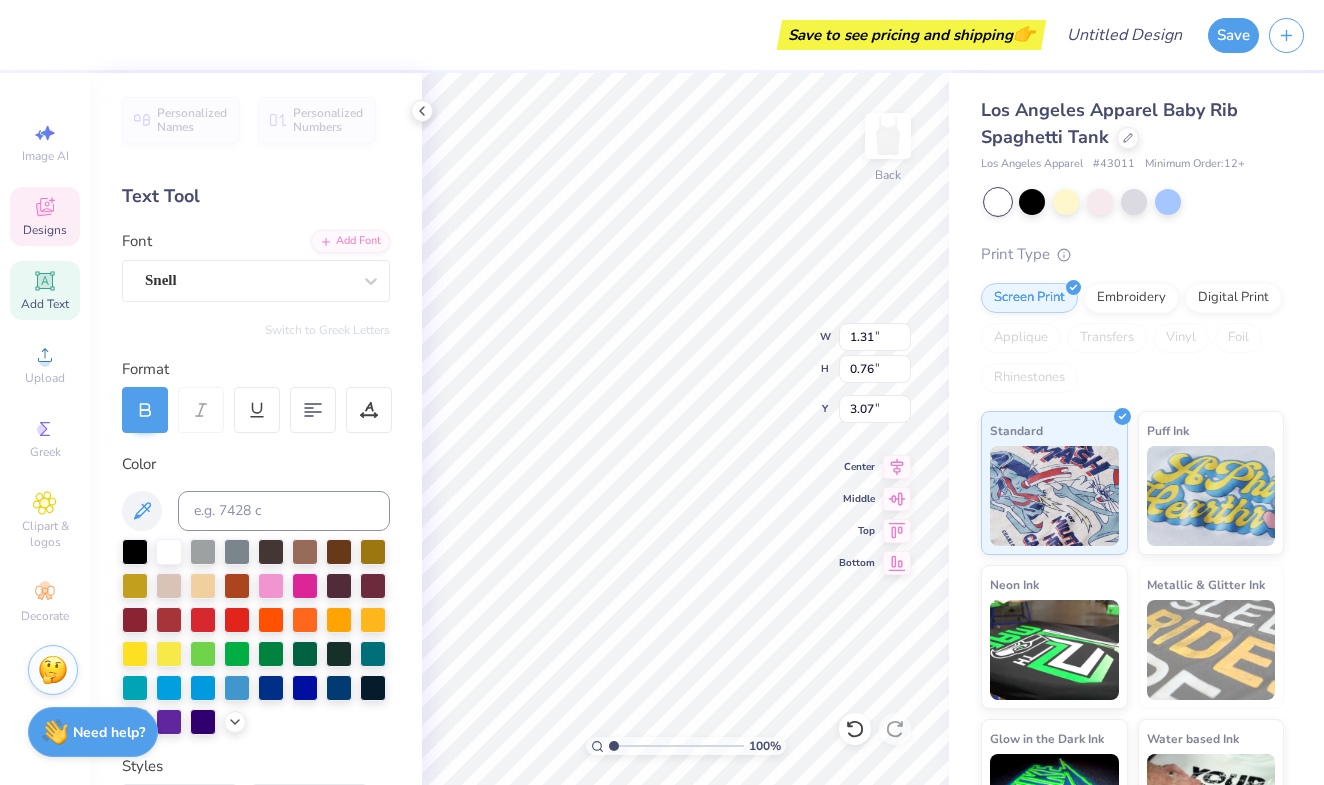 type on "a" 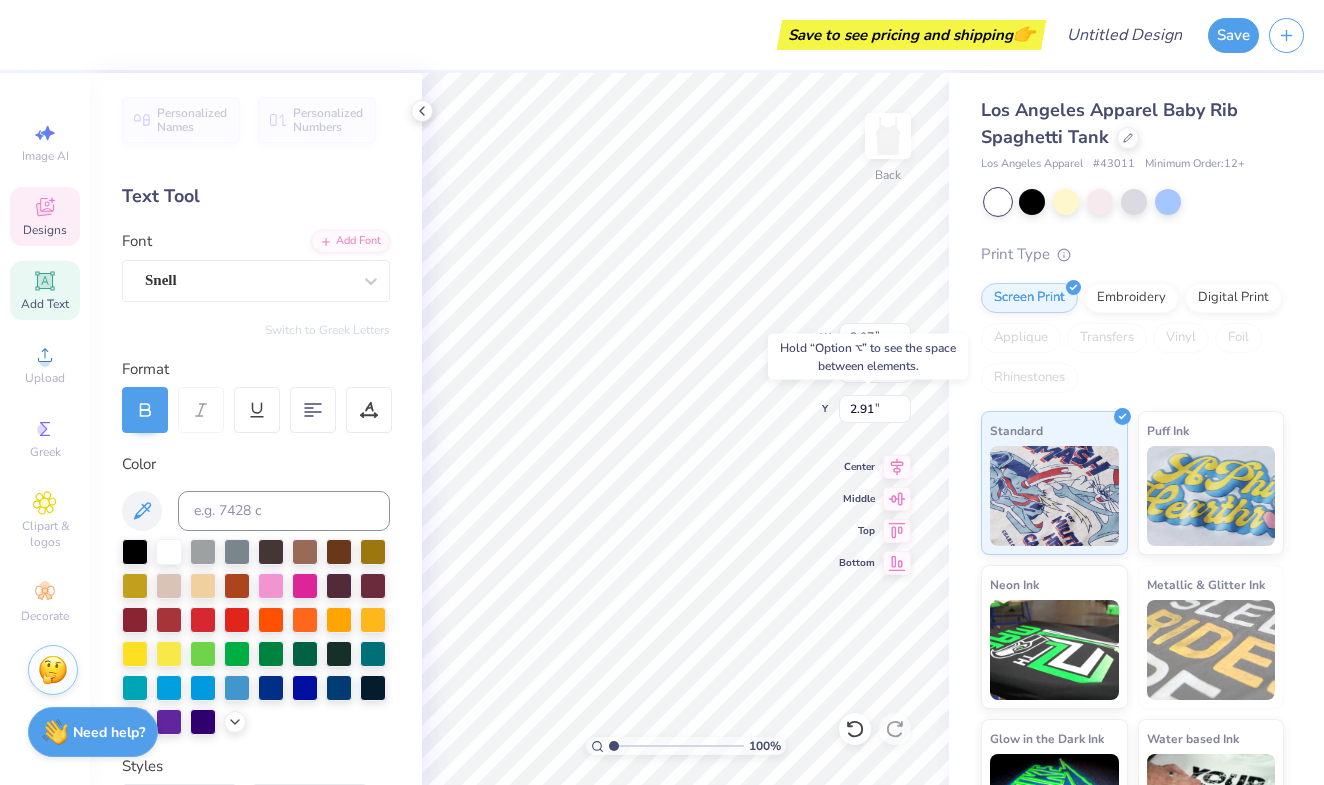 type on "3.04" 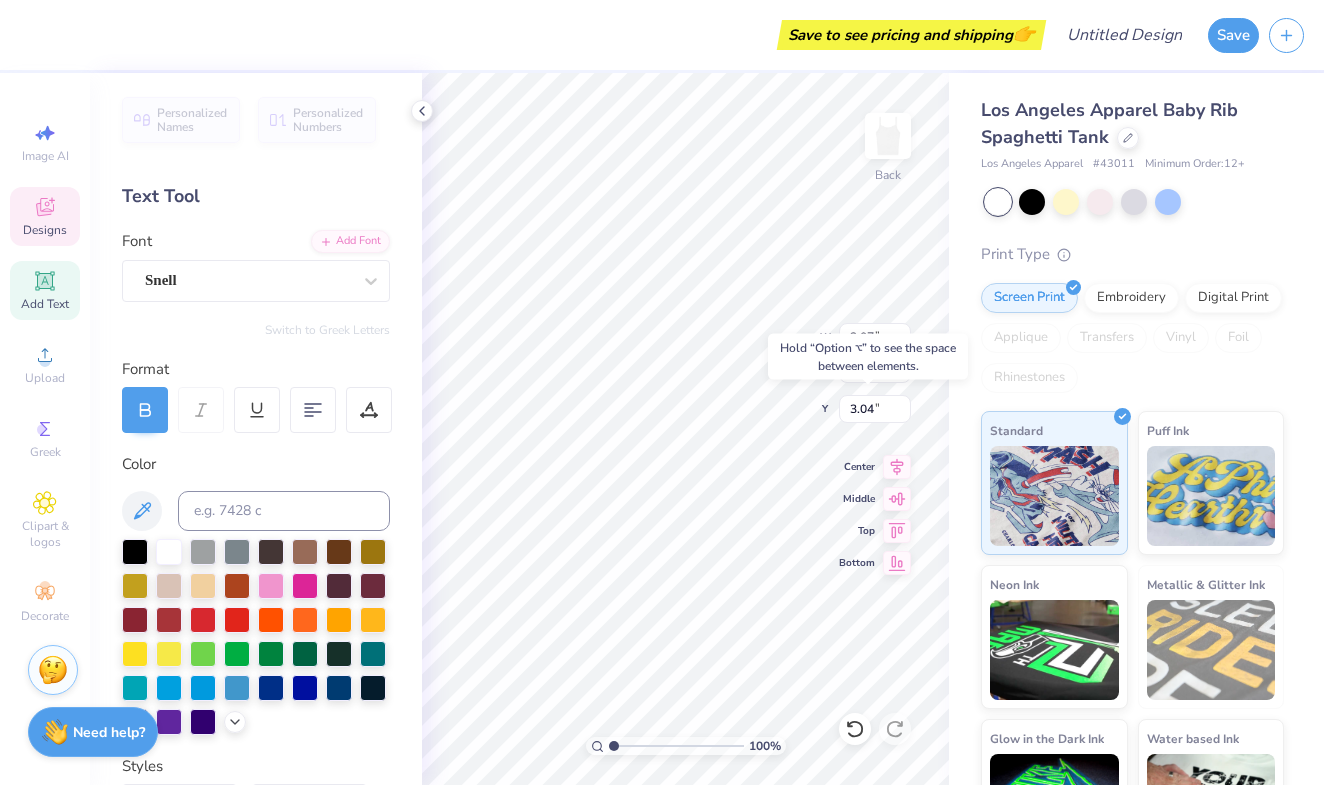 type on "7.74" 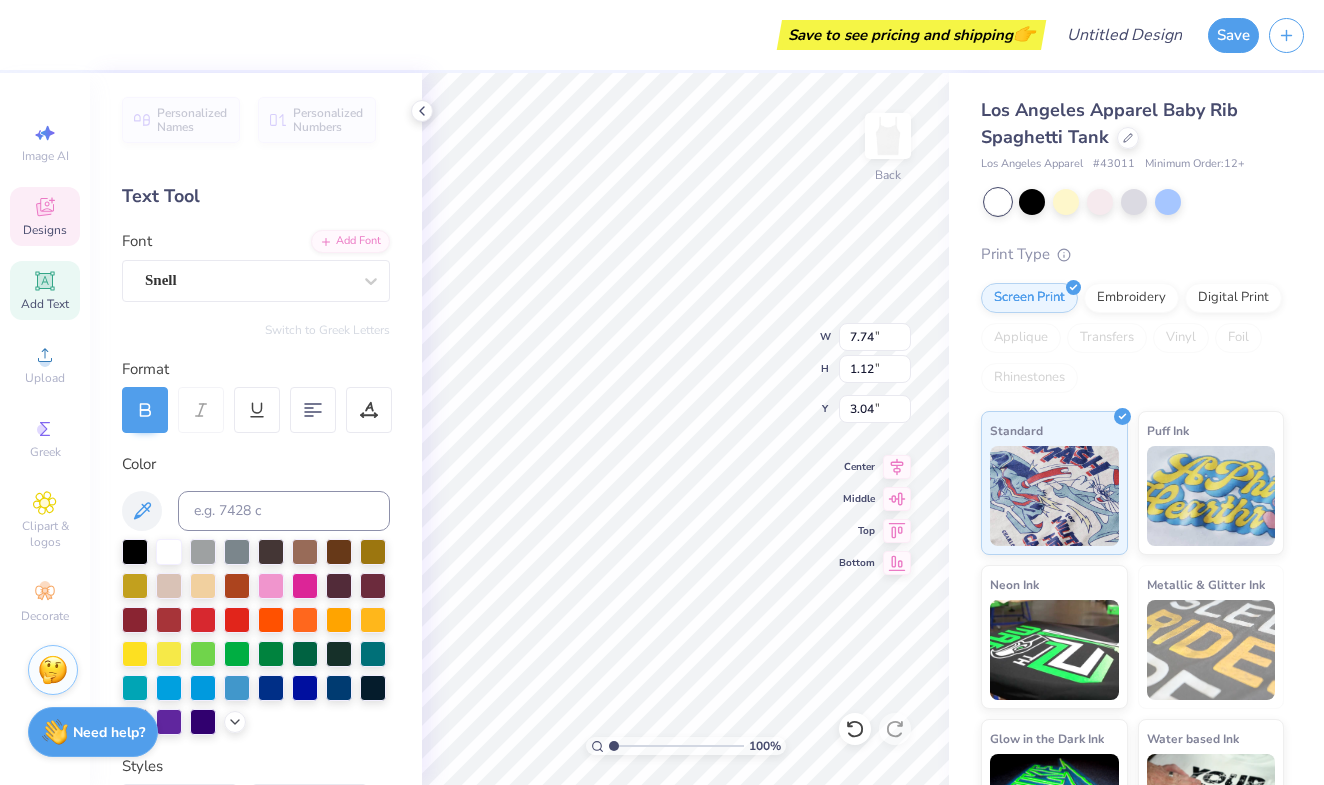type on "2.07" 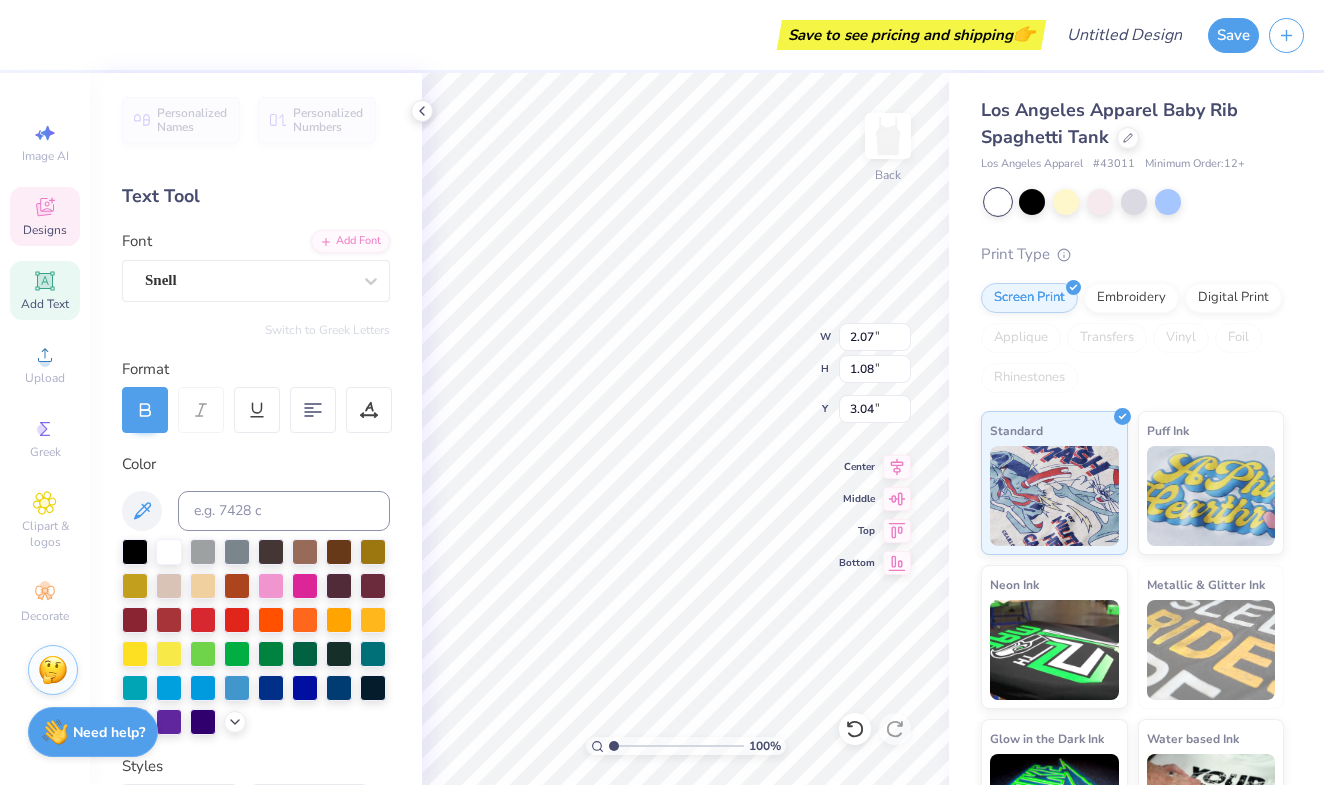 type on "3.16" 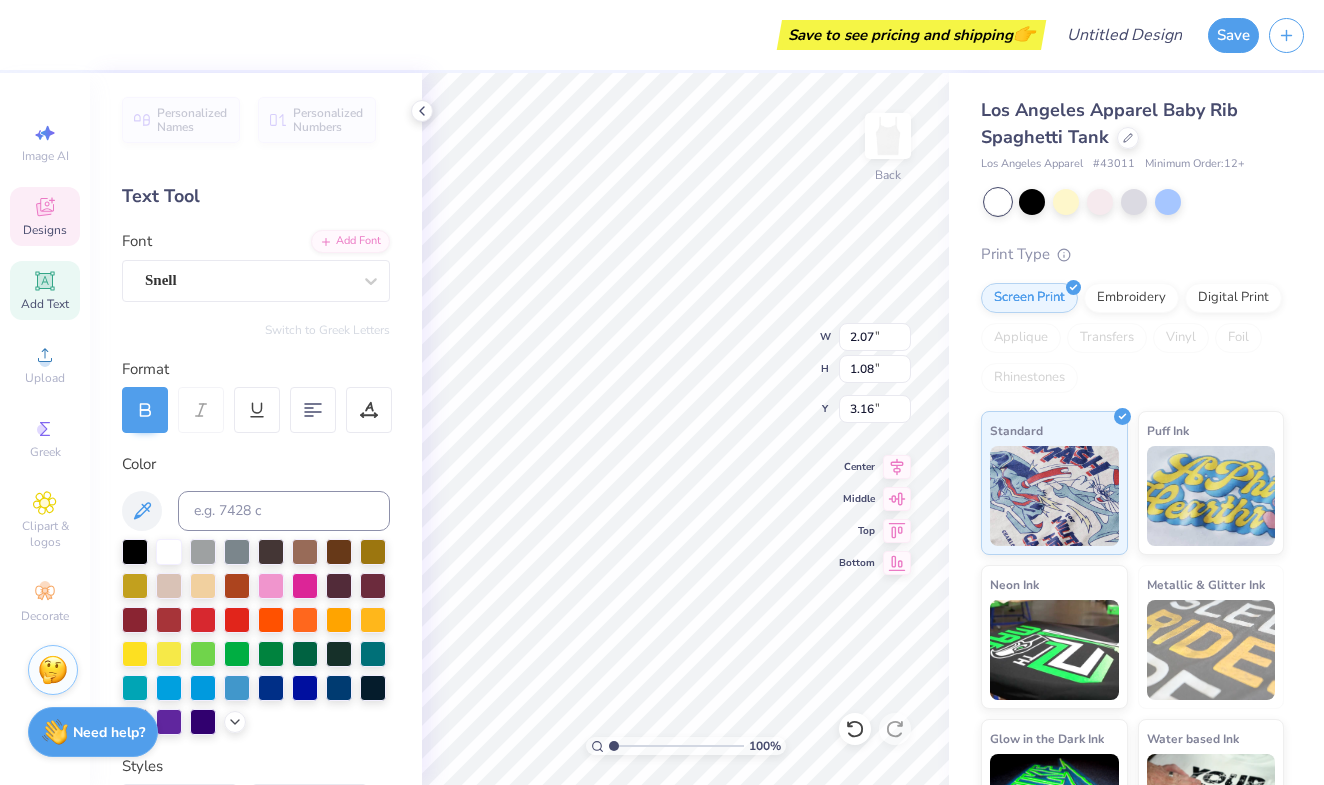type on "Alpha" 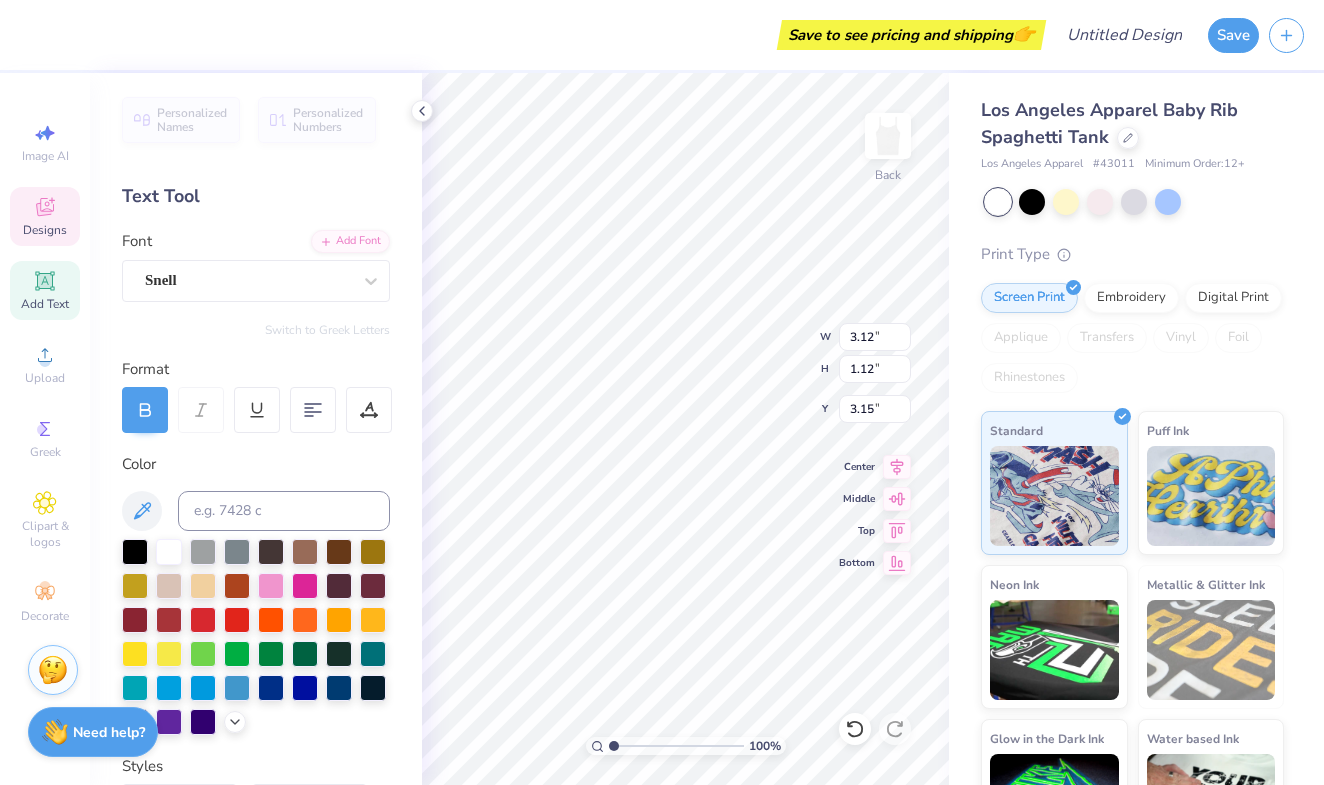 type on "3.04" 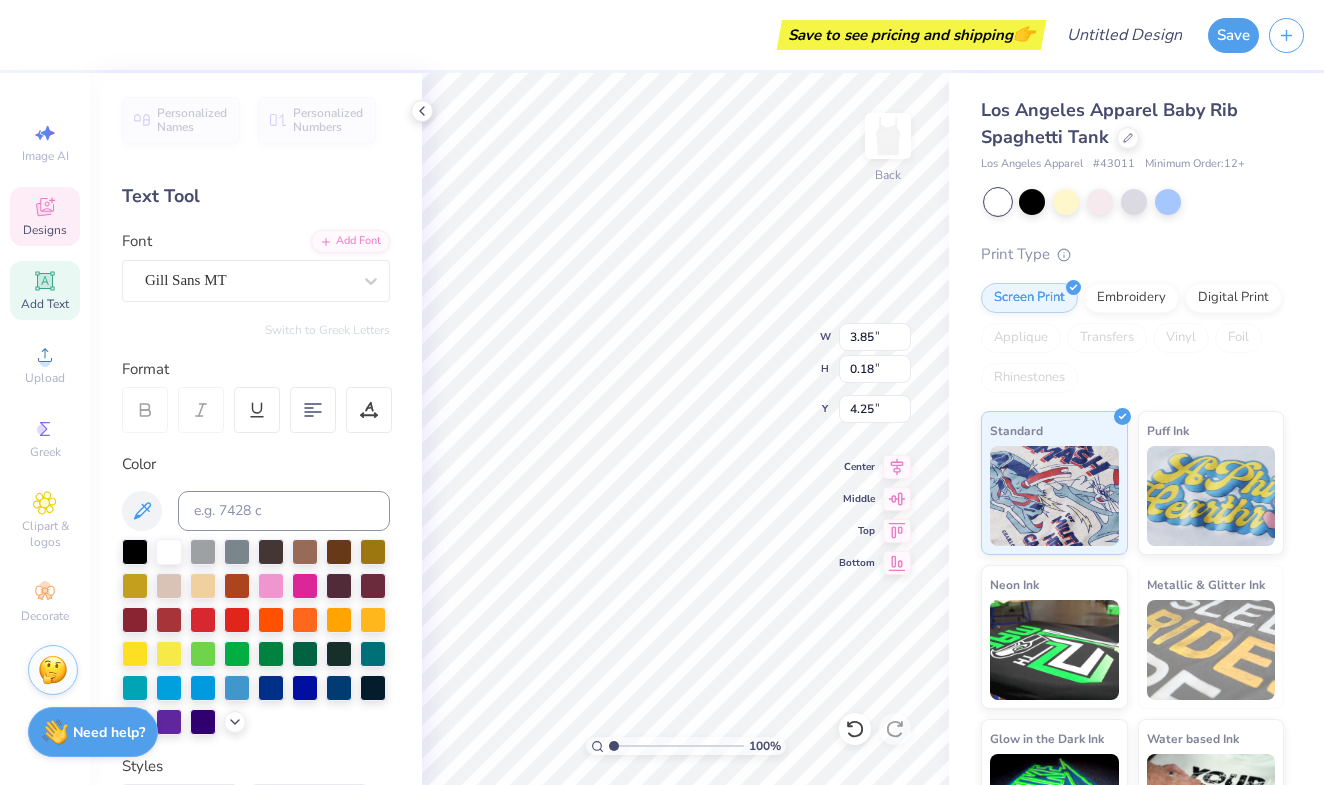 scroll, scrollTop: 0, scrollLeft: 0, axis: both 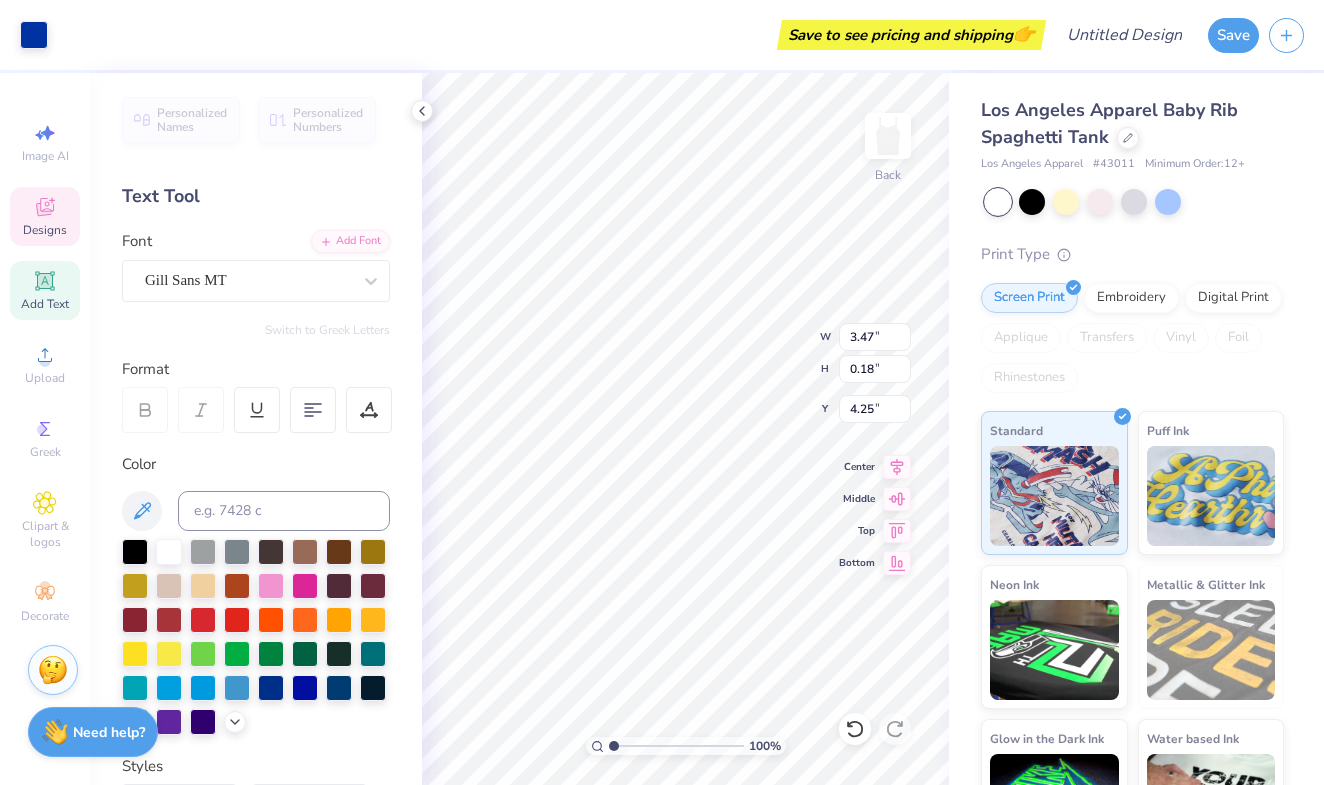 type on "4.15" 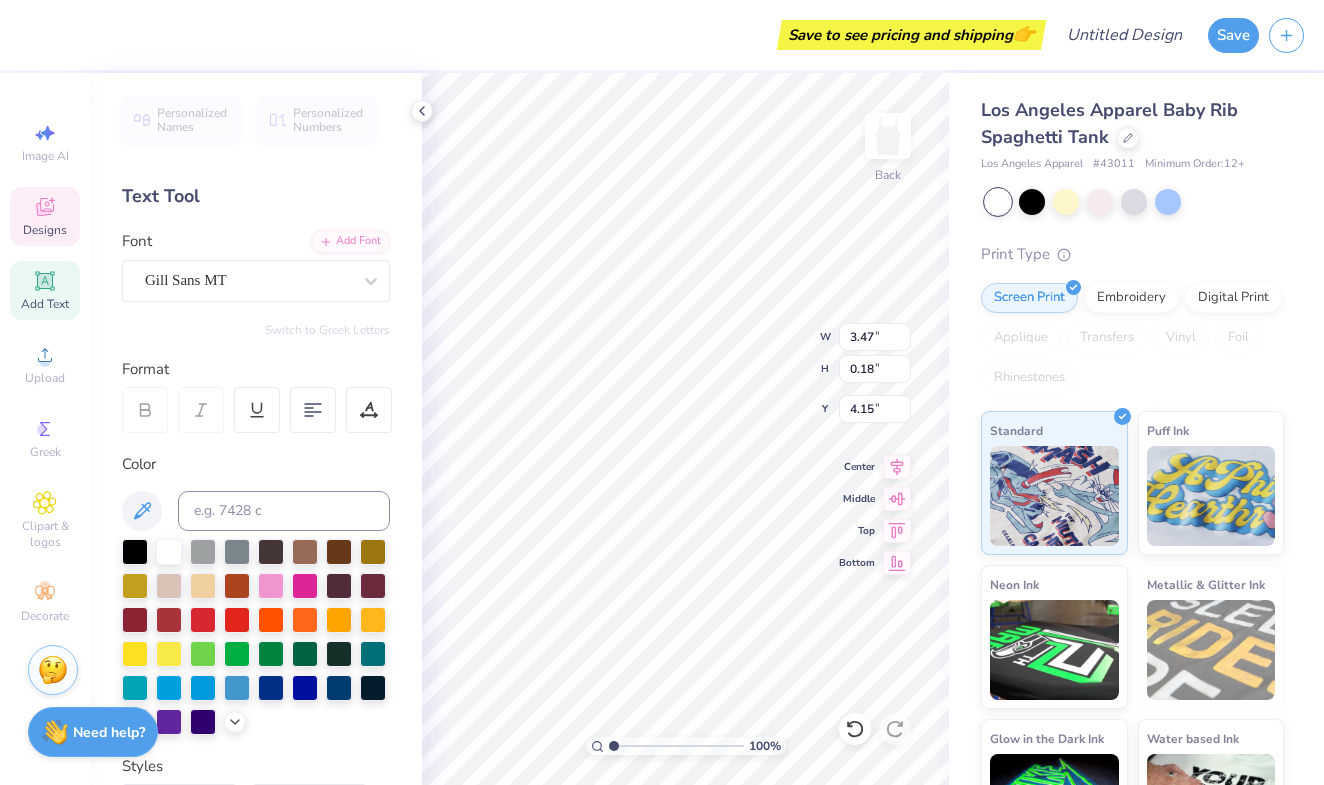 type on "3.61" 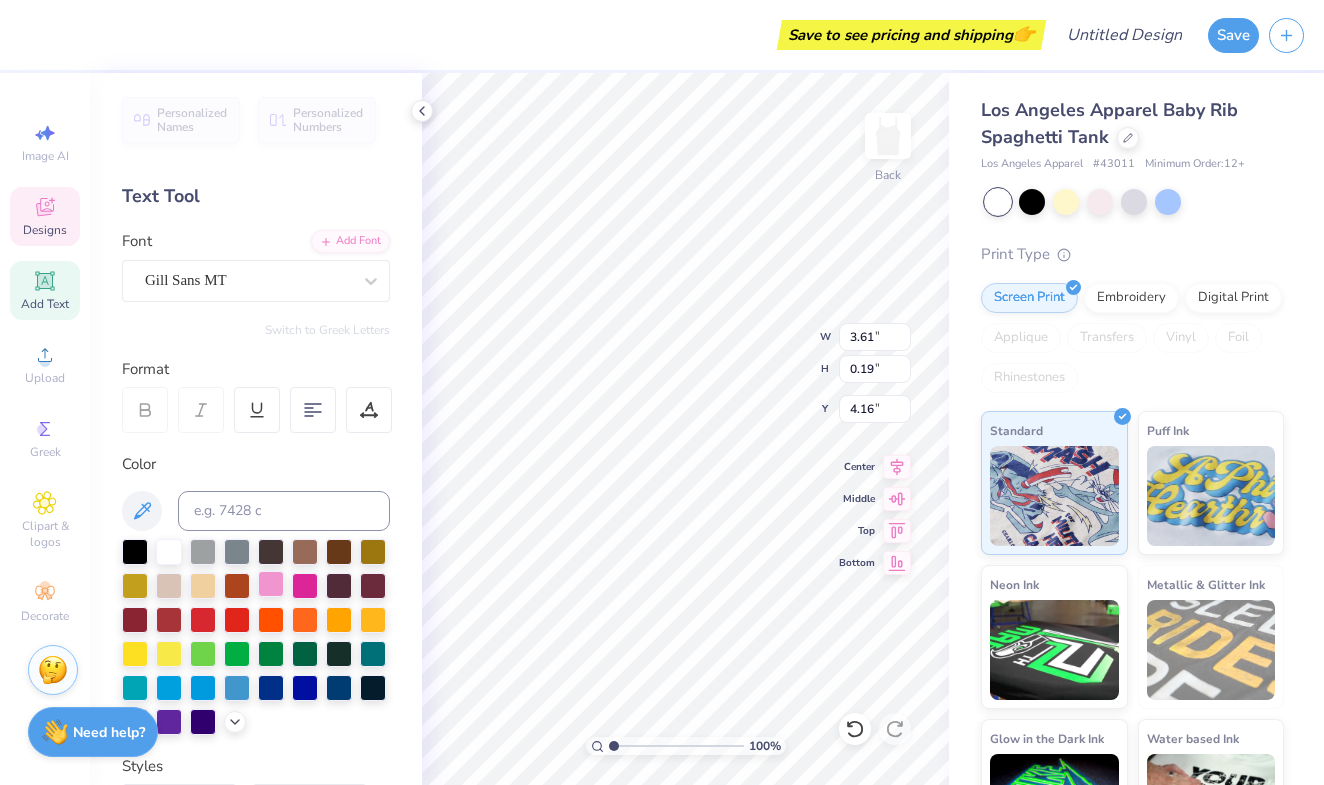 click at bounding box center [271, 584] 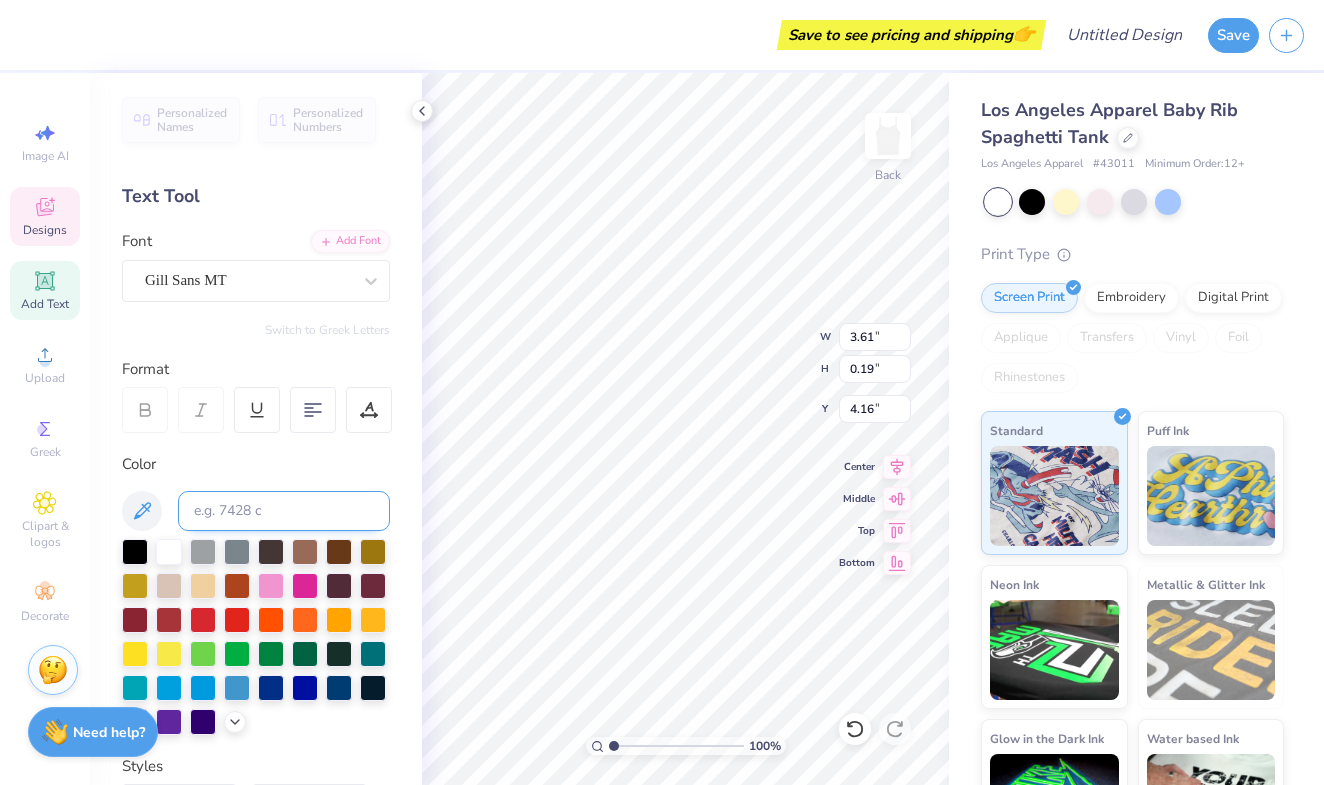 scroll, scrollTop: 0, scrollLeft: 13, axis: horizontal 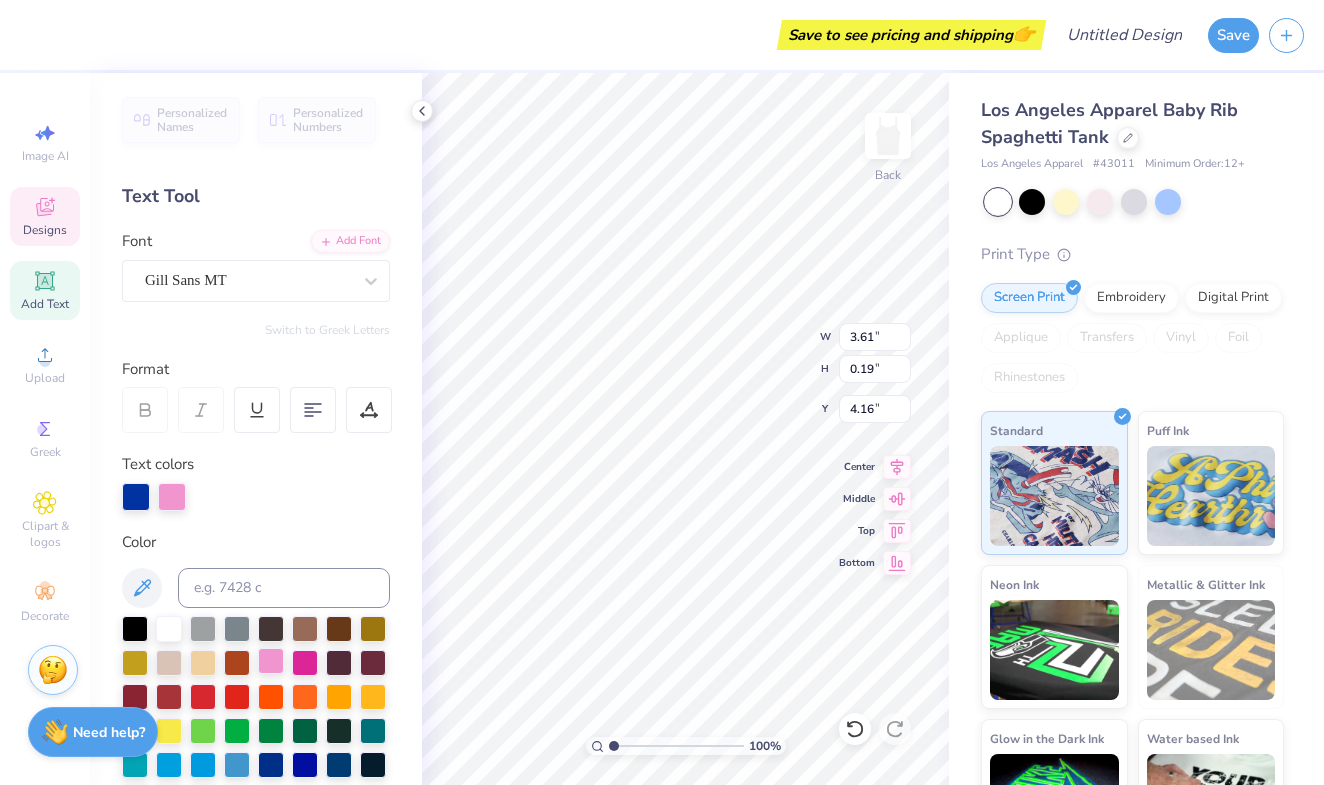 click at bounding box center [271, 661] 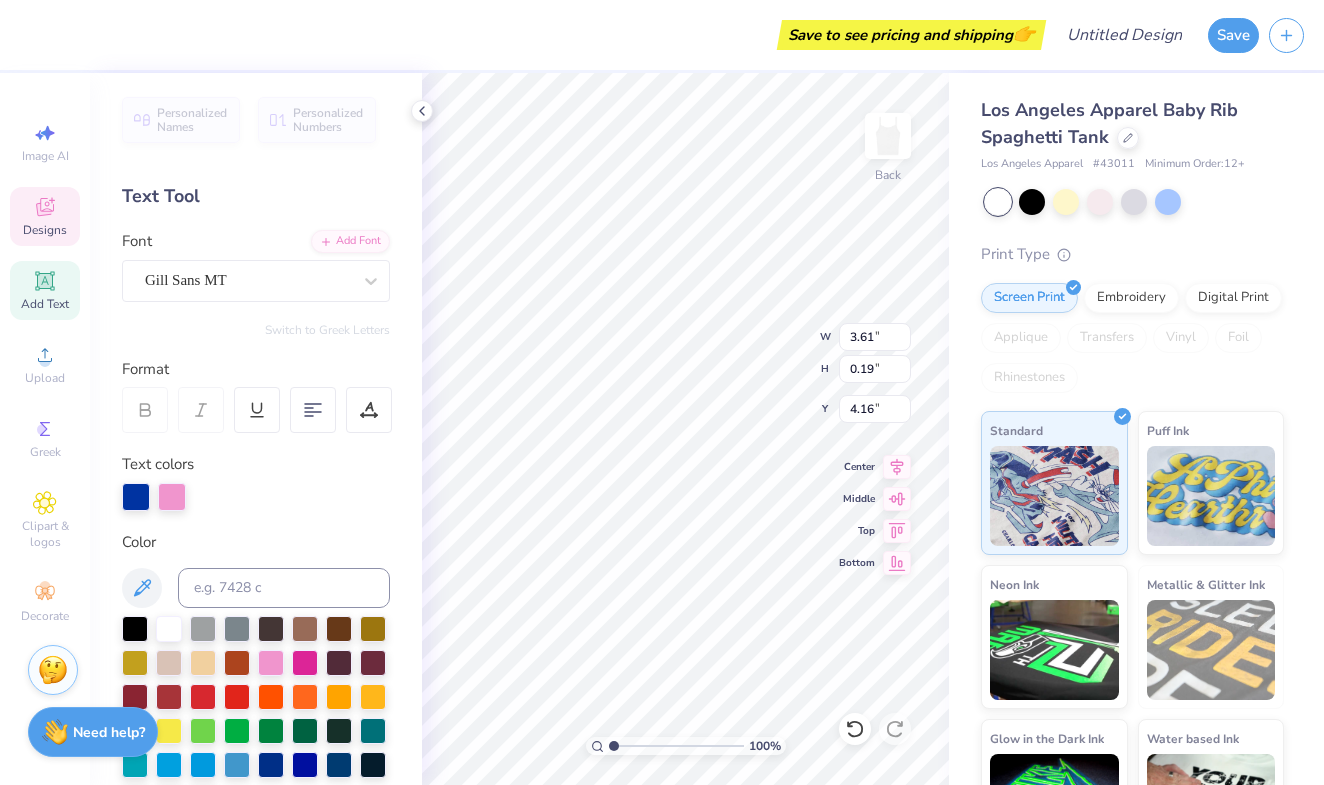 scroll, scrollTop: 0, scrollLeft: 3, axis: horizontal 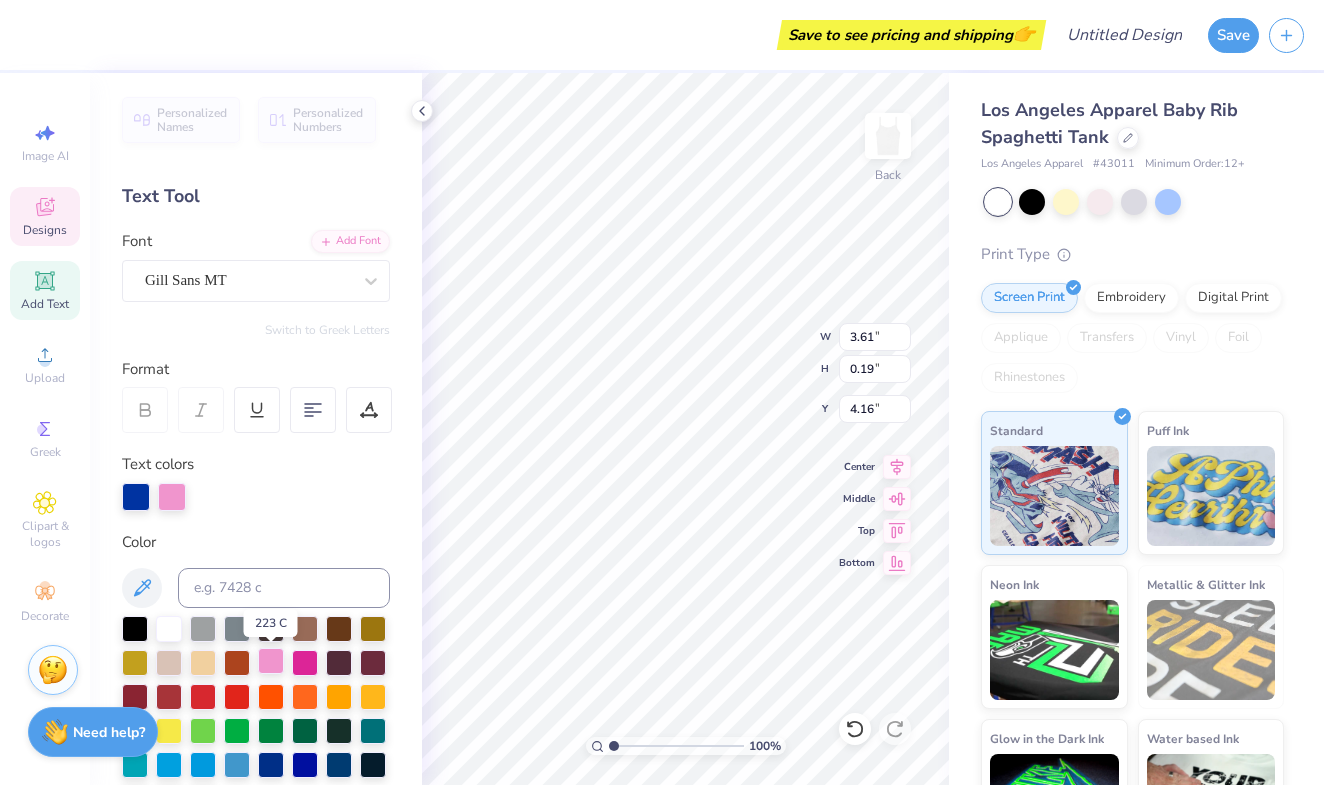 click at bounding box center [271, 661] 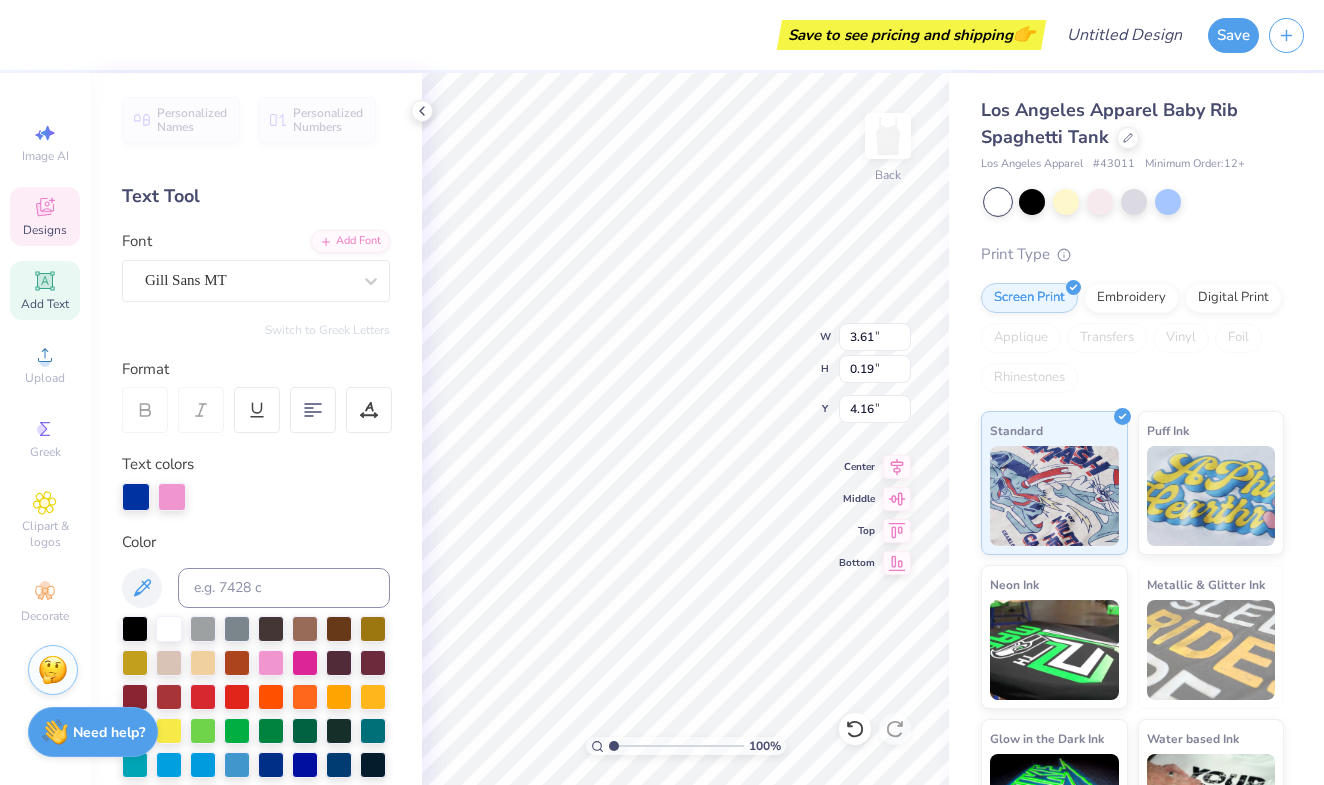 type on "7.74" 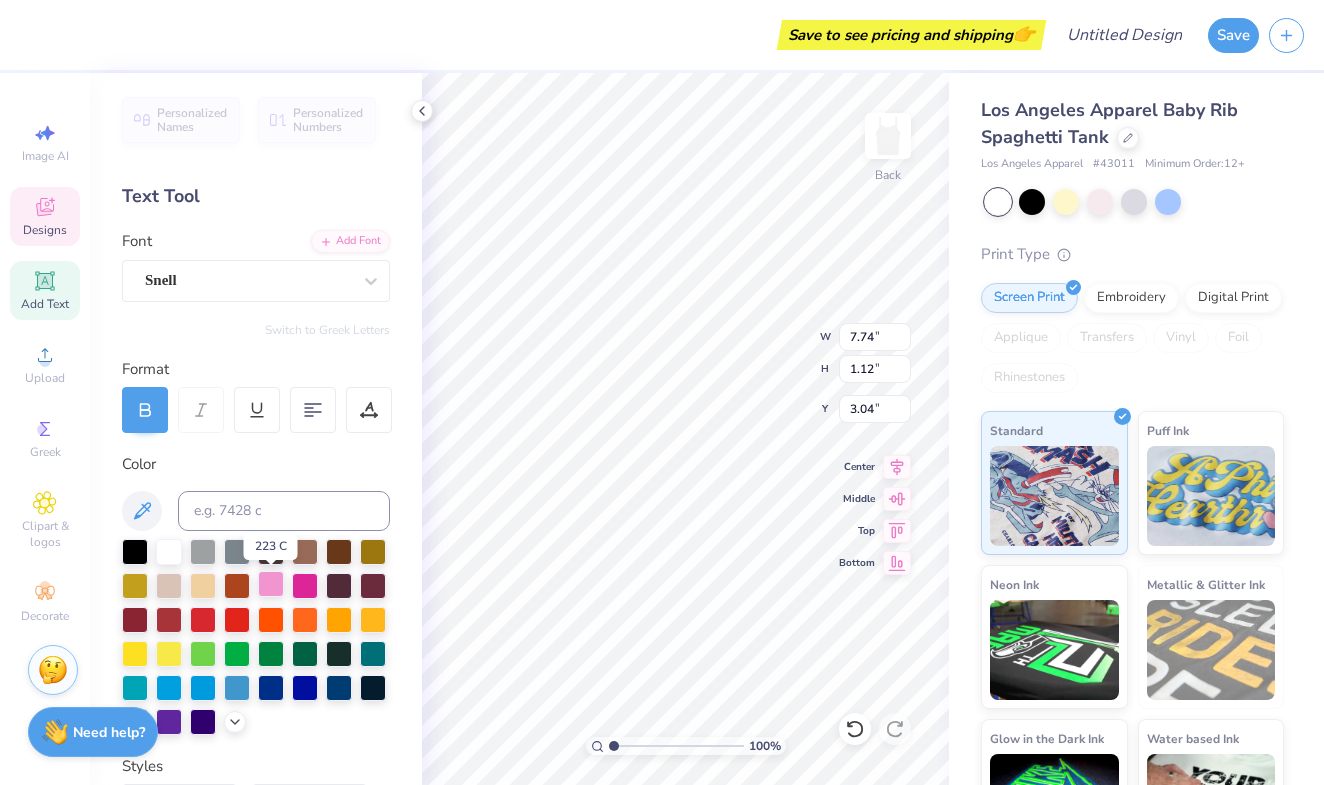 click at bounding box center [271, 584] 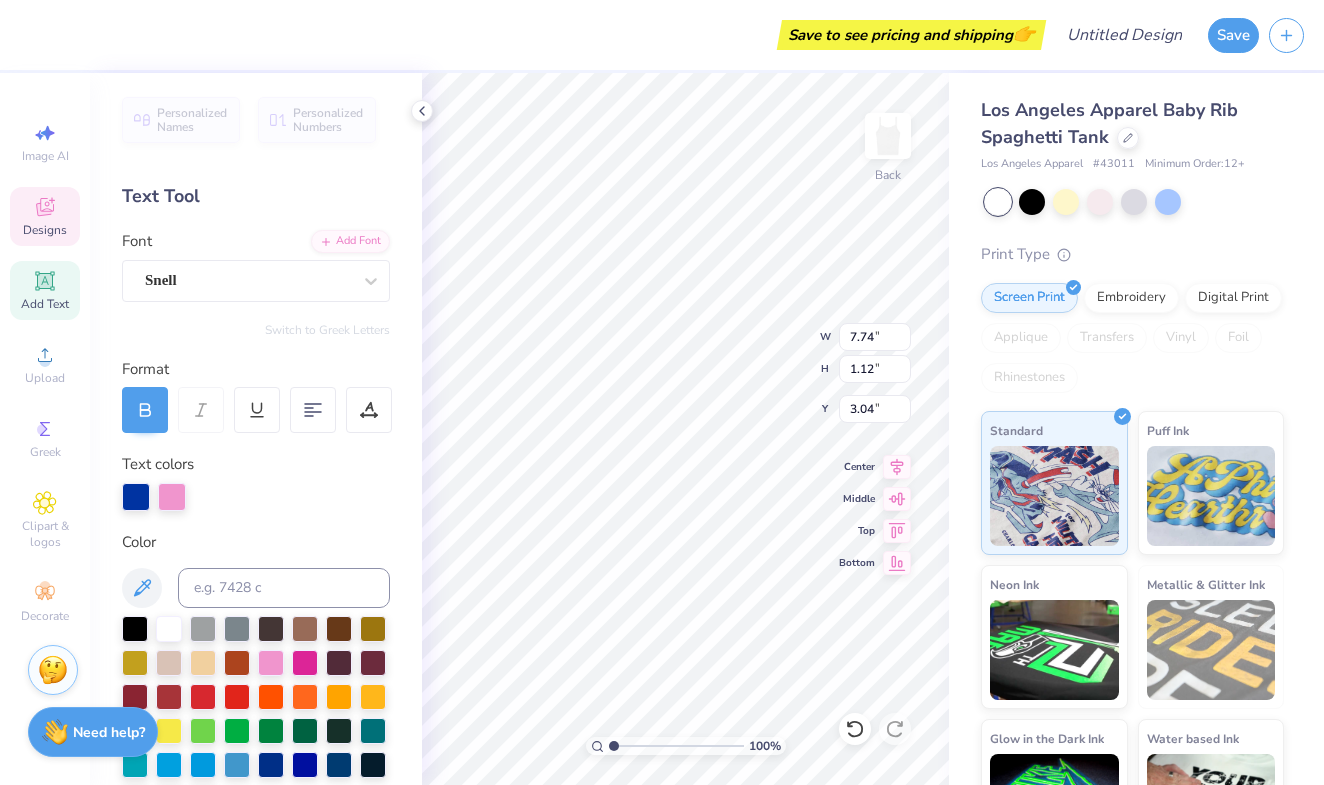 scroll, scrollTop: 0, scrollLeft: 3, axis: horizontal 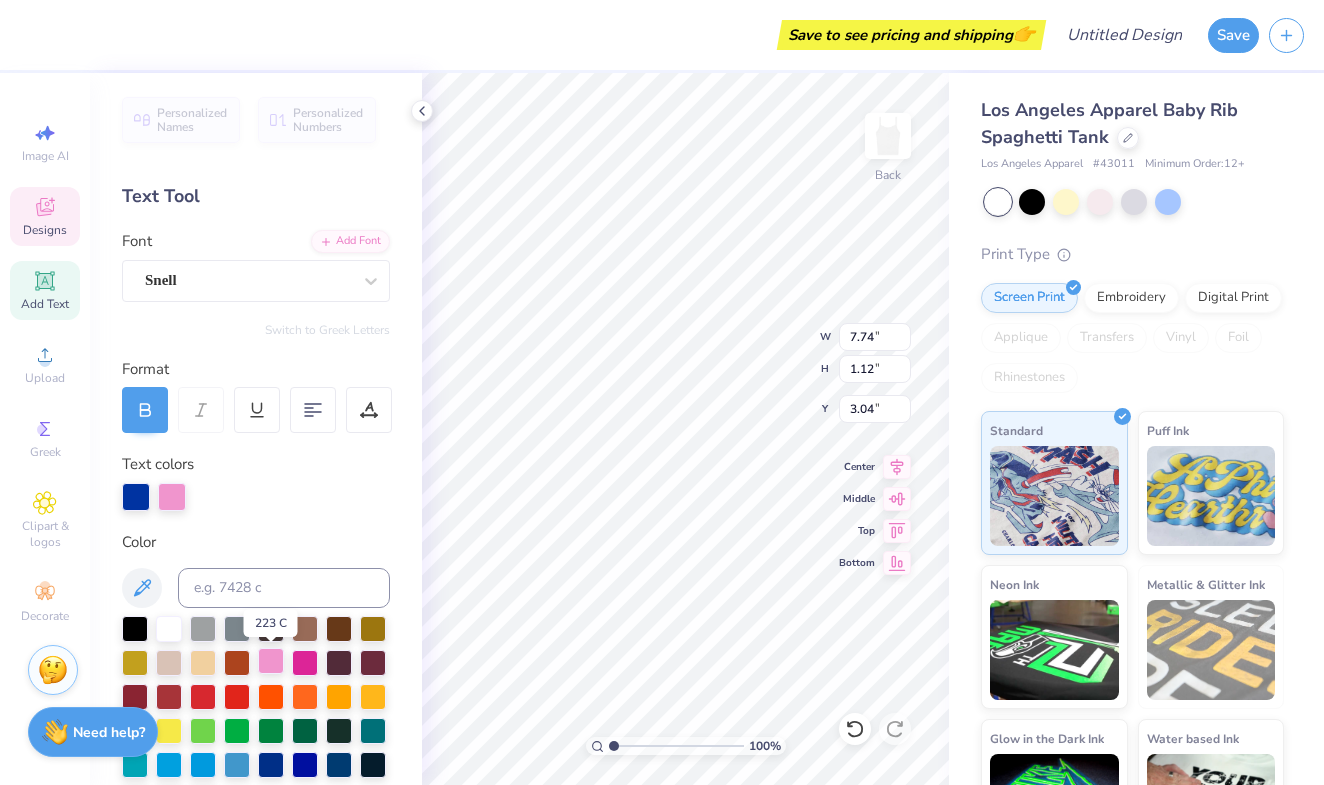 click at bounding box center (271, 661) 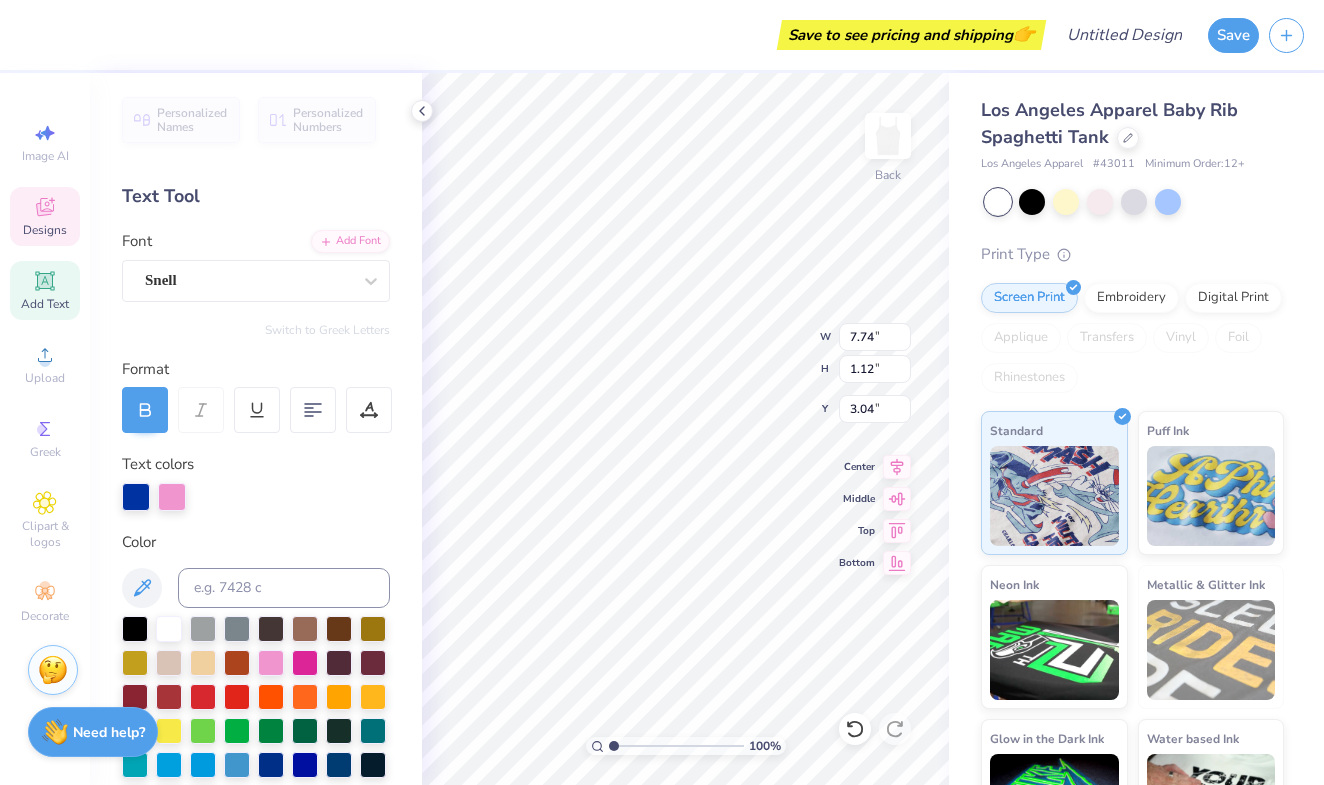 scroll, scrollTop: 0, scrollLeft: 5, axis: horizontal 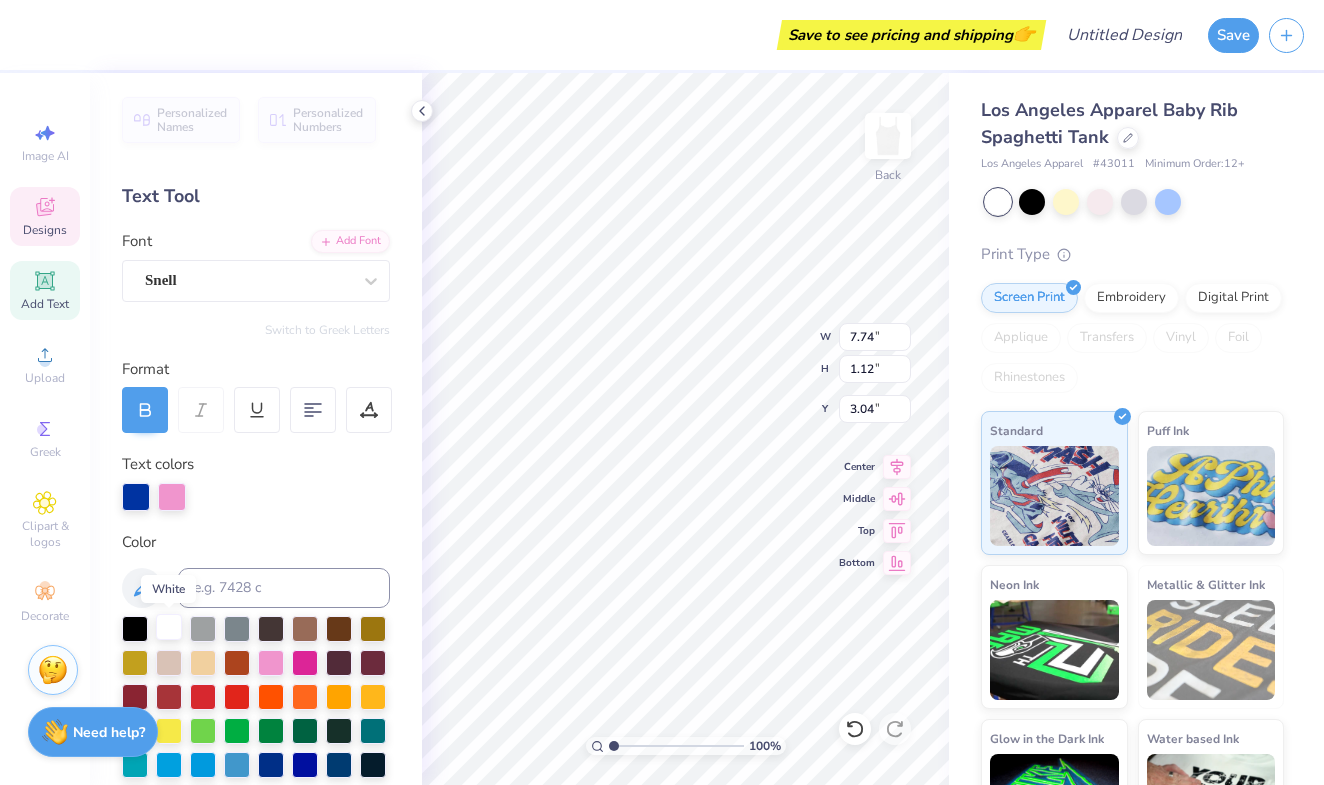 click at bounding box center [169, 627] 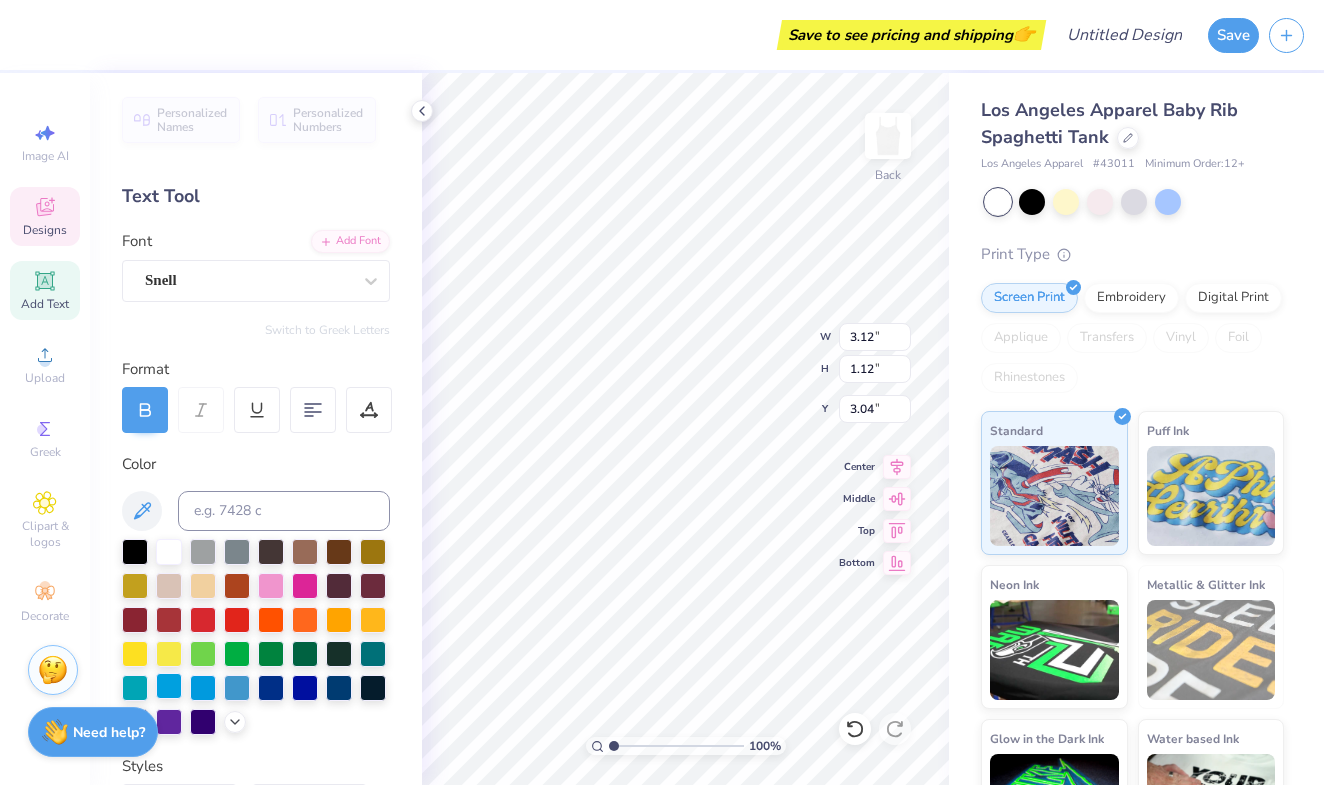 click at bounding box center (169, 686) 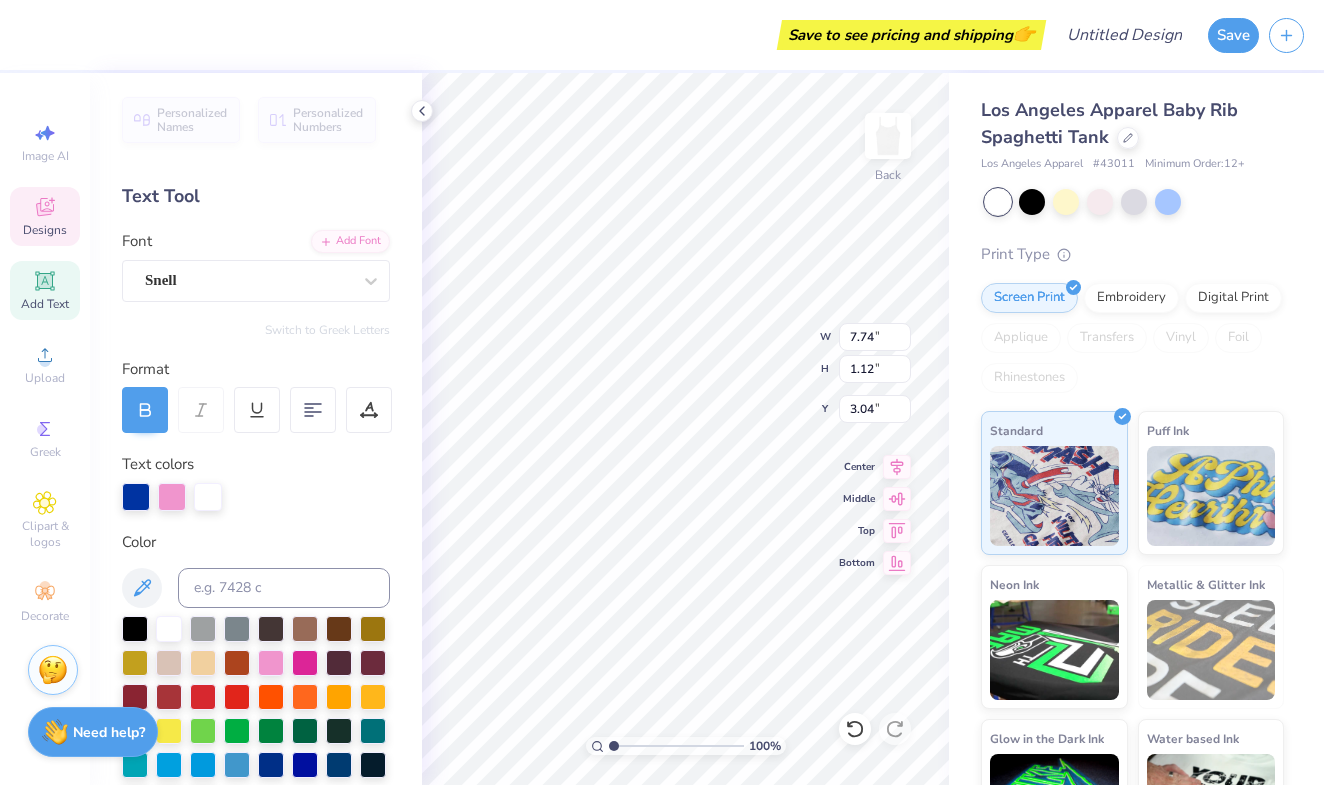 type on "2.14" 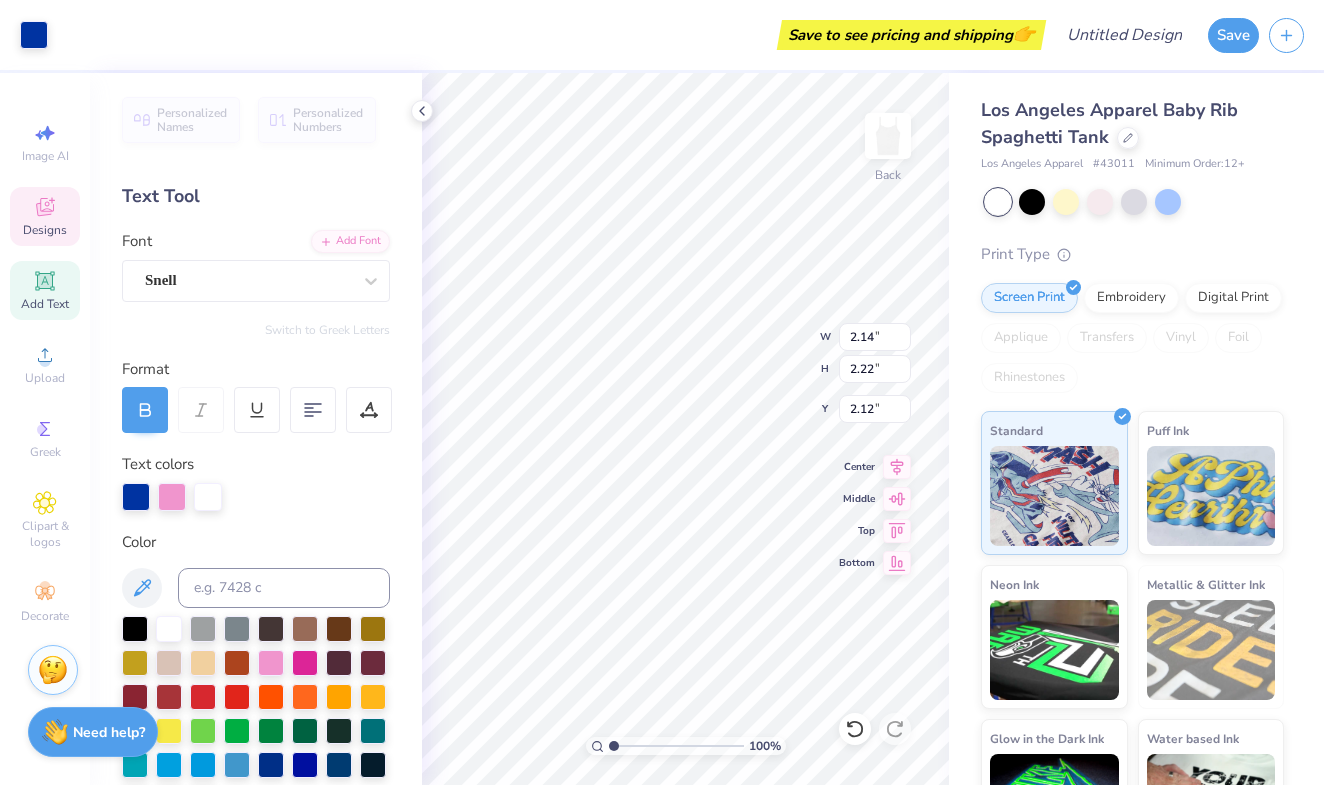 type on "2.13" 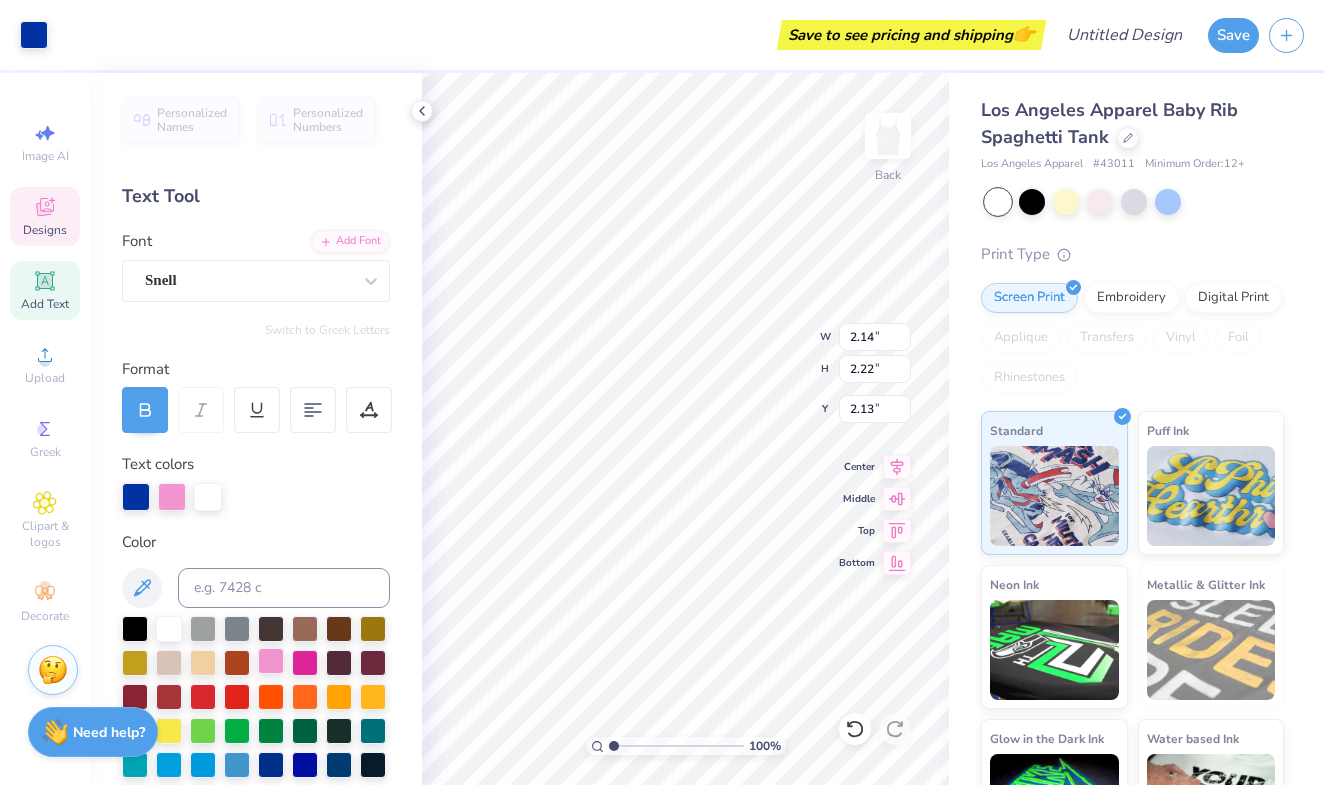 click at bounding box center (271, 661) 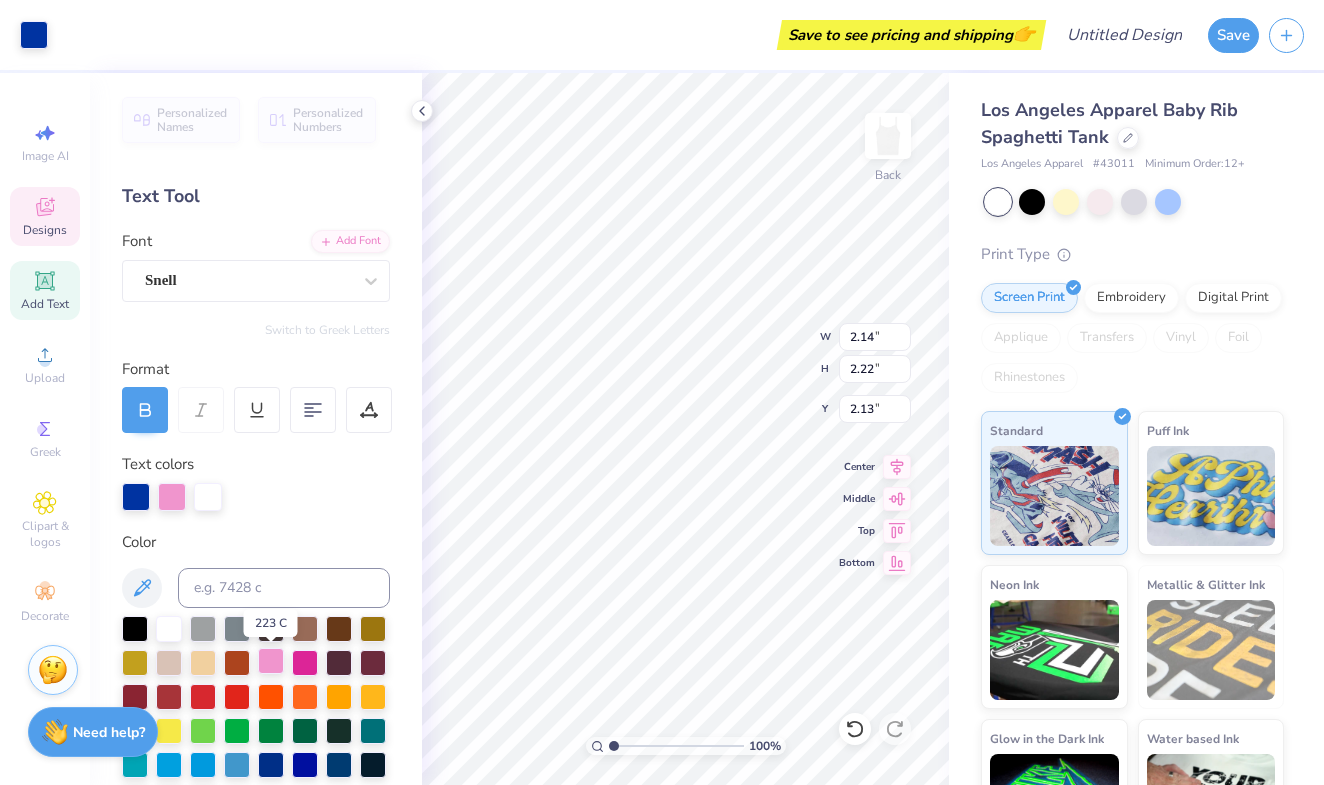 click at bounding box center (271, 661) 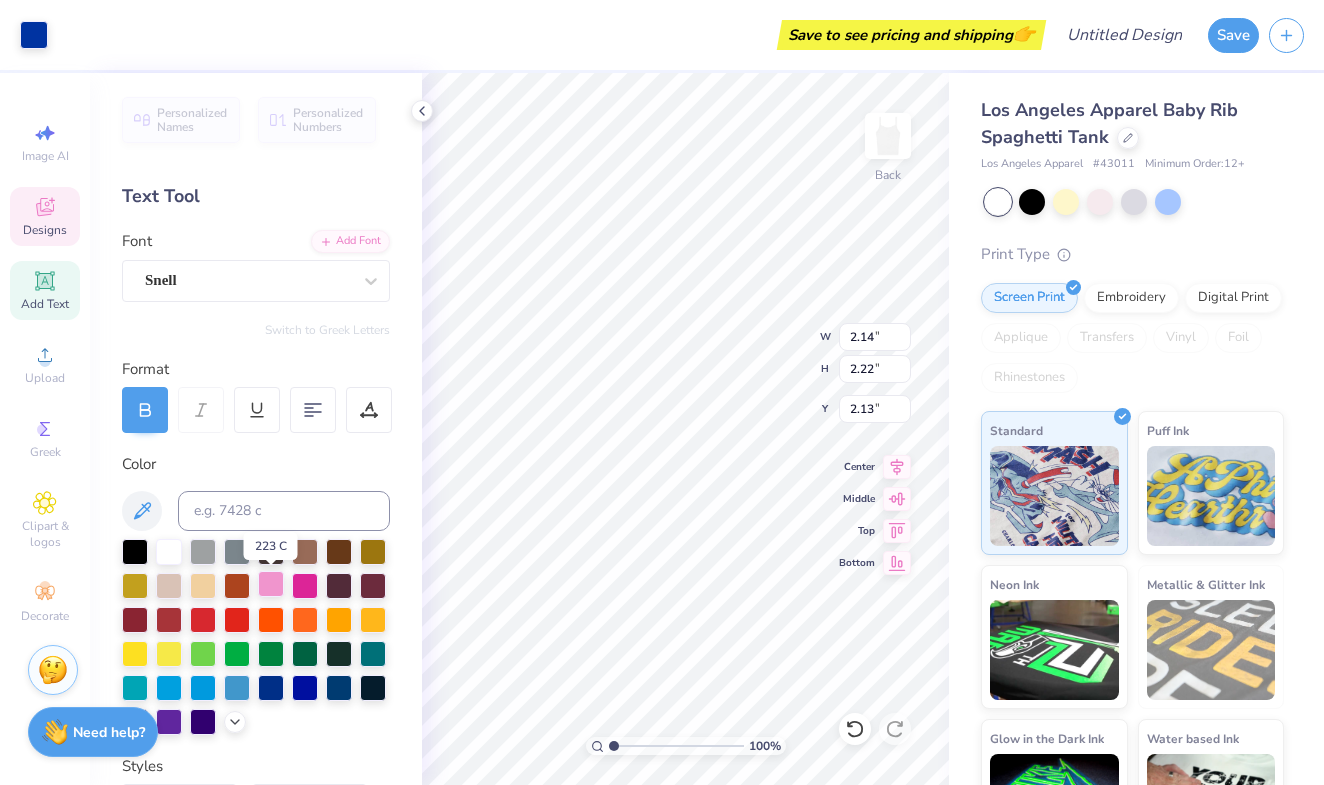 click at bounding box center [271, 584] 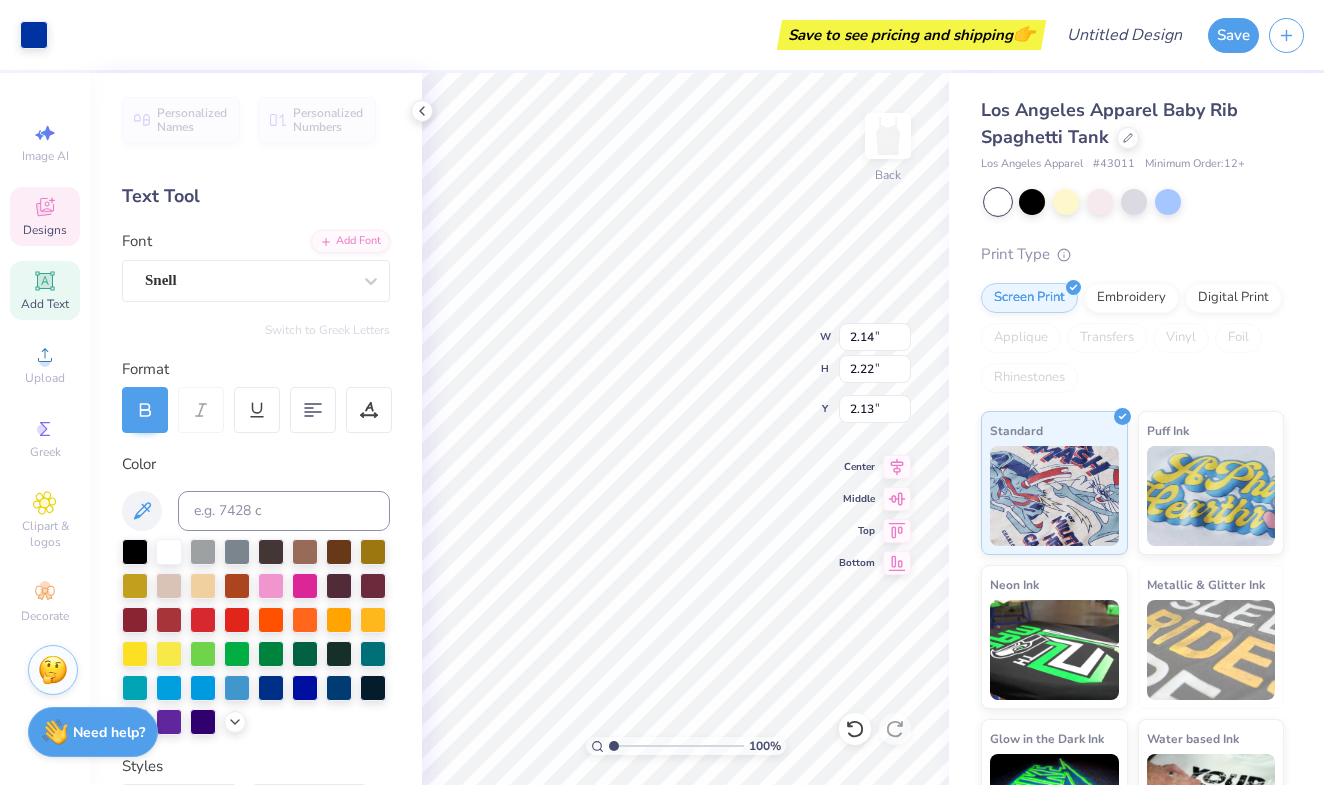 type on "0.50" 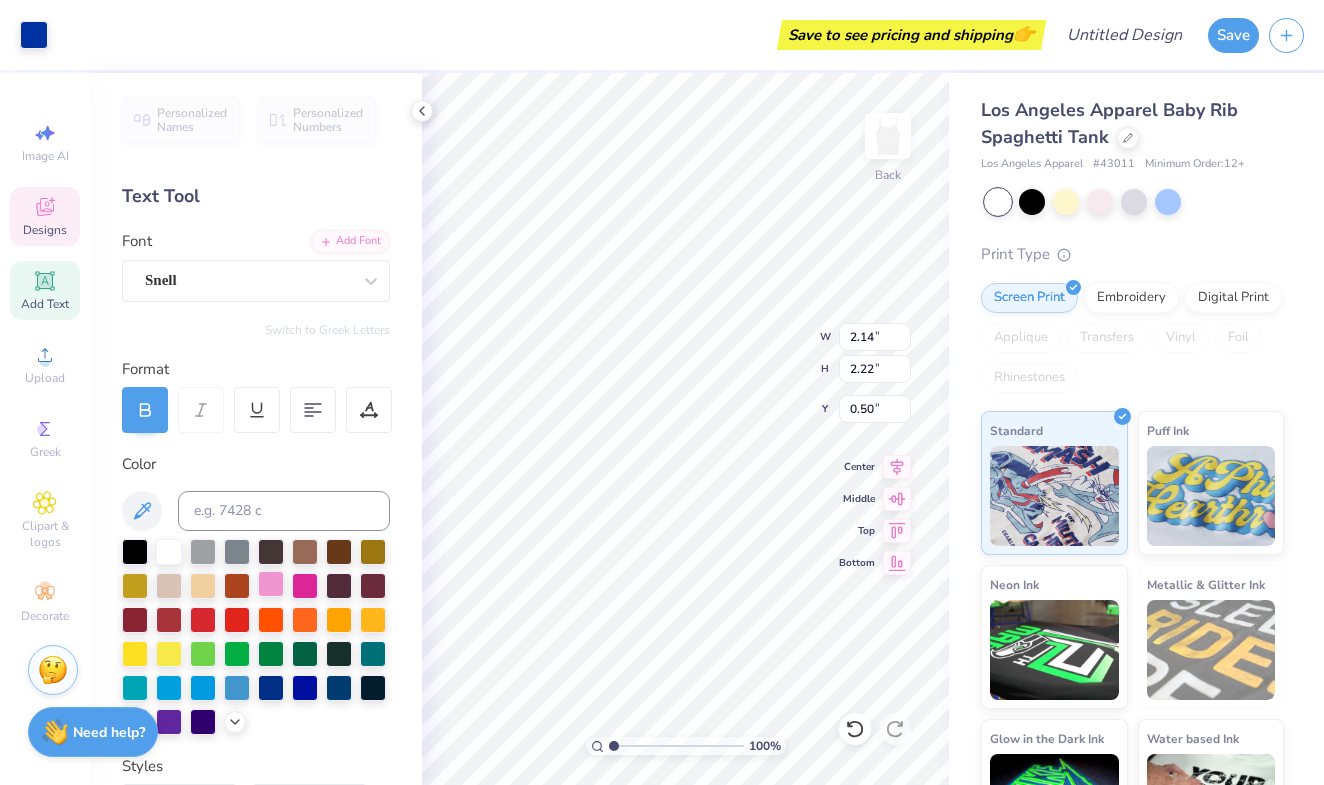 click at bounding box center (271, 584) 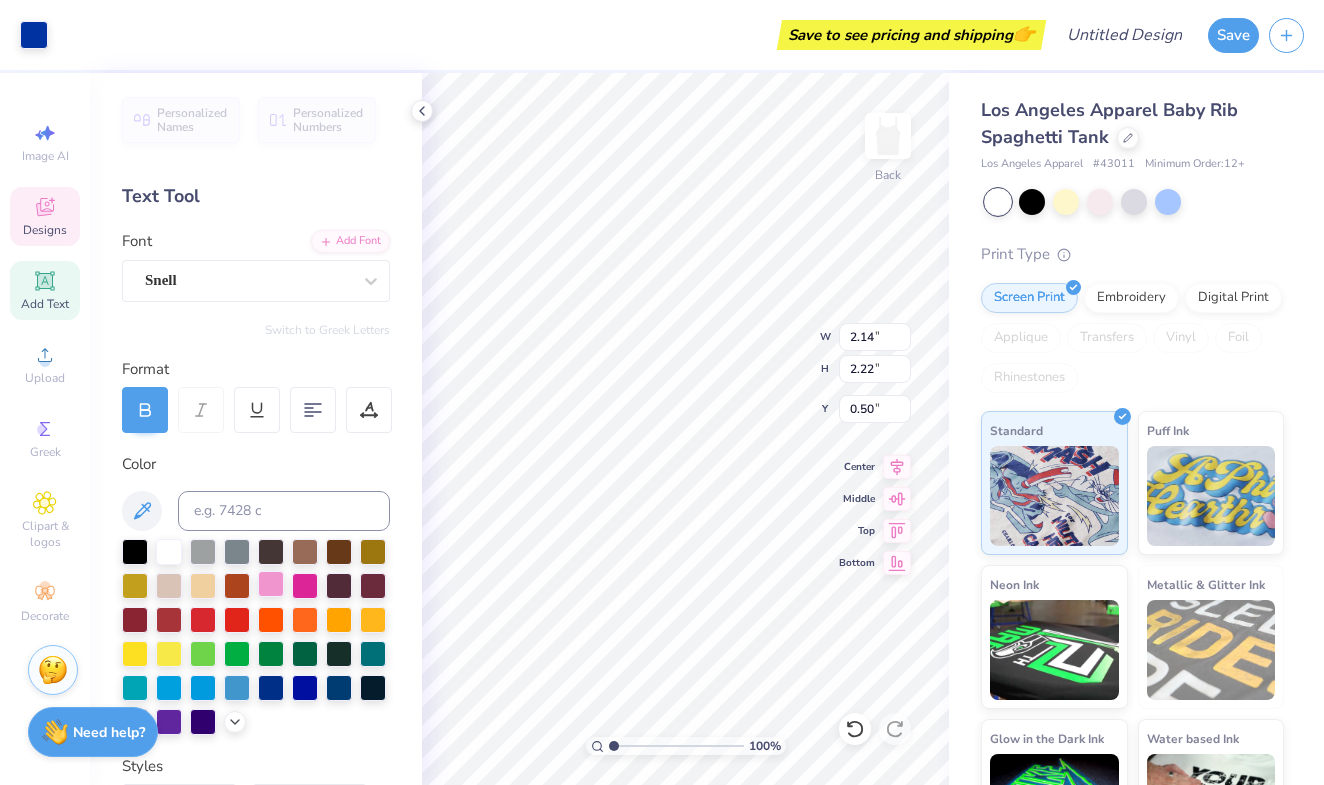 click at bounding box center (271, 584) 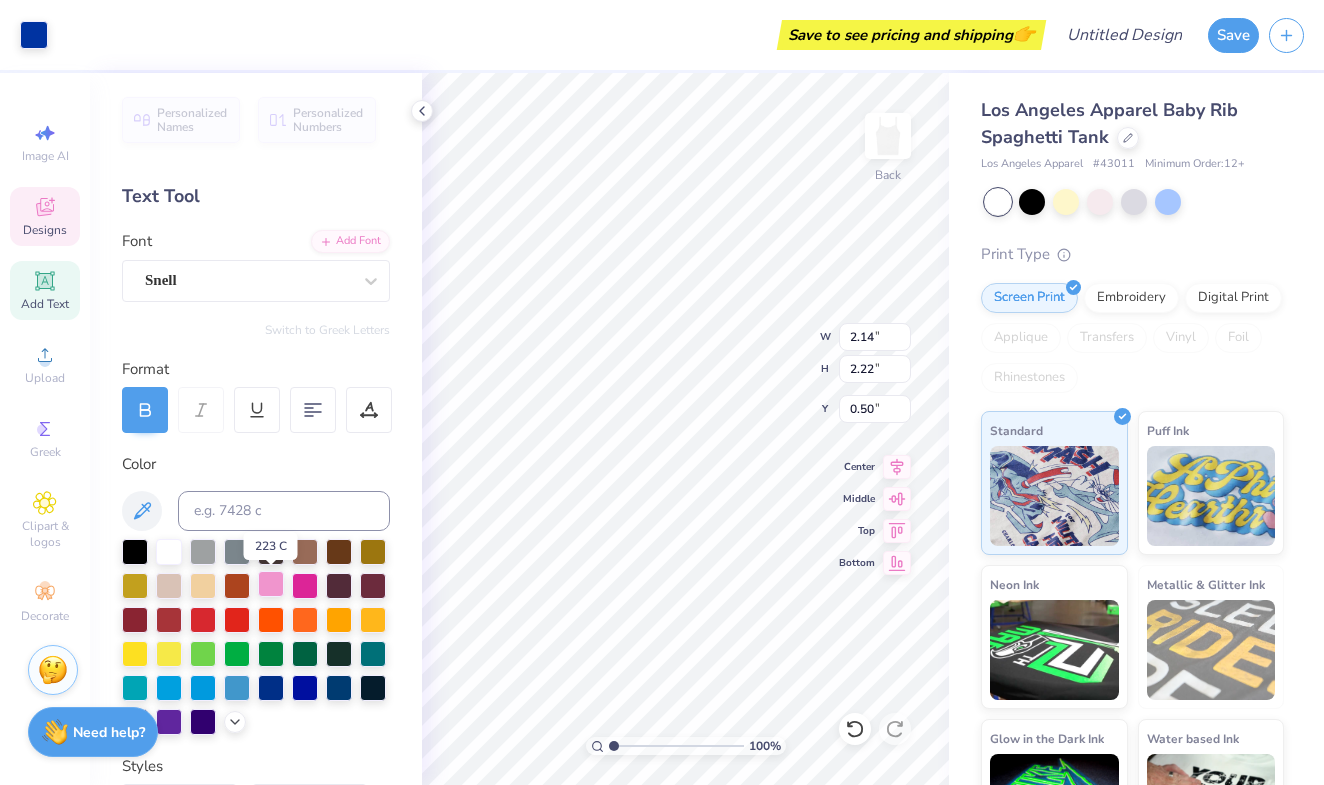 click at bounding box center [271, 584] 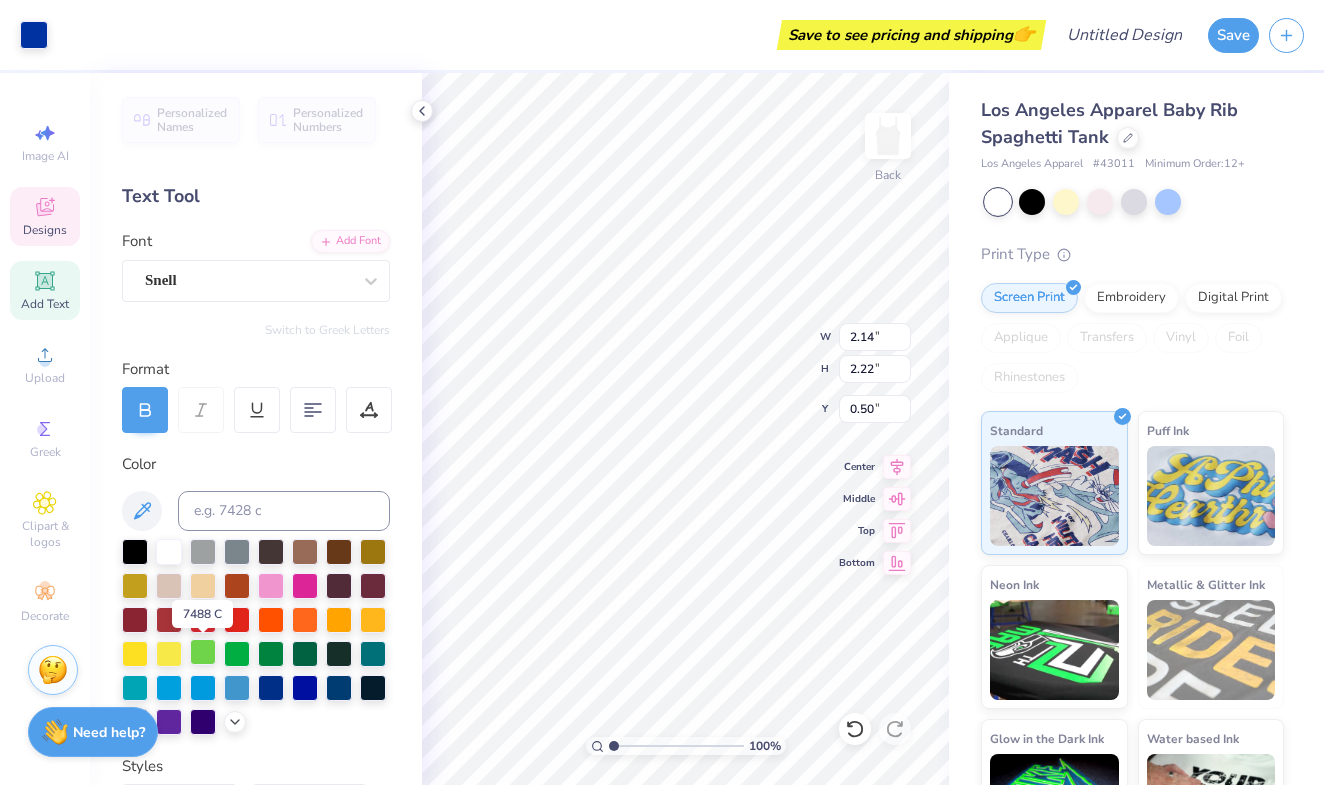 click at bounding box center [203, 652] 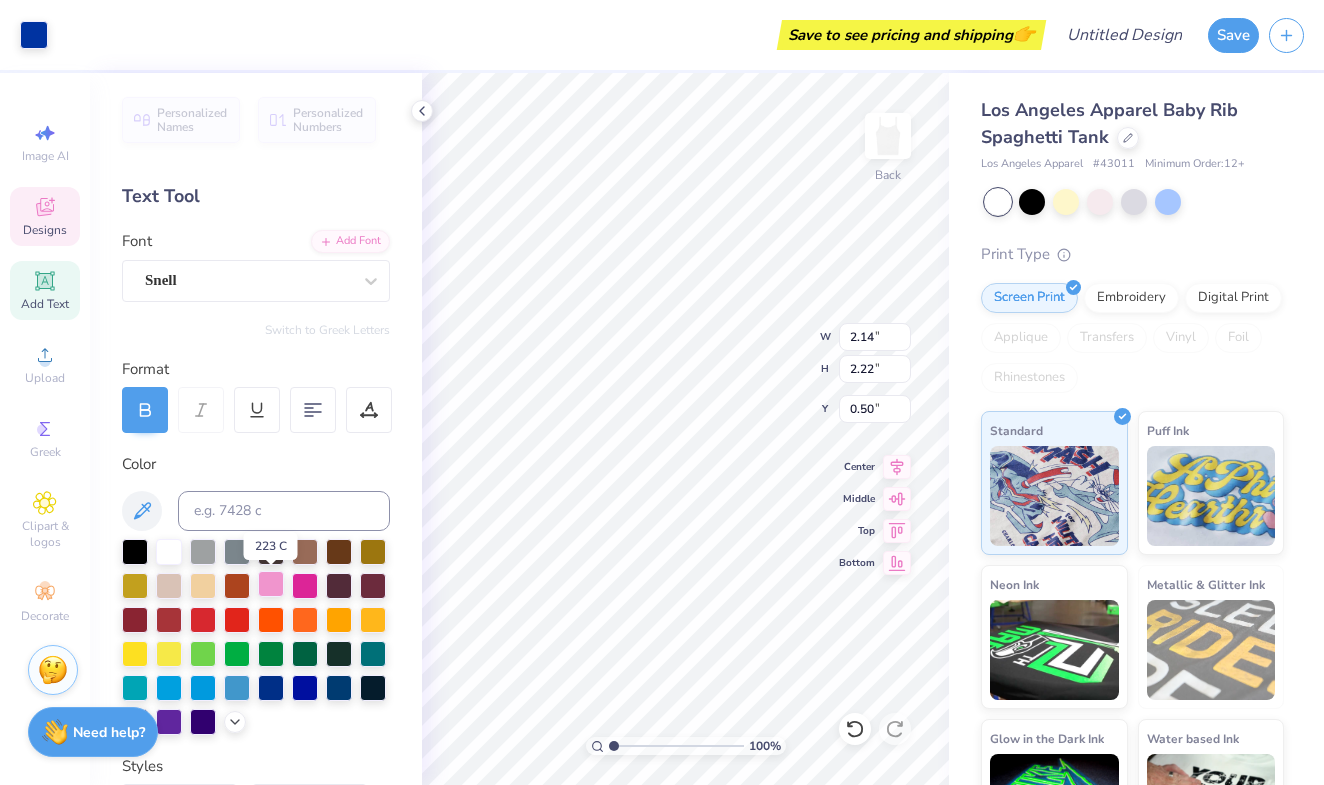 click at bounding box center (271, 584) 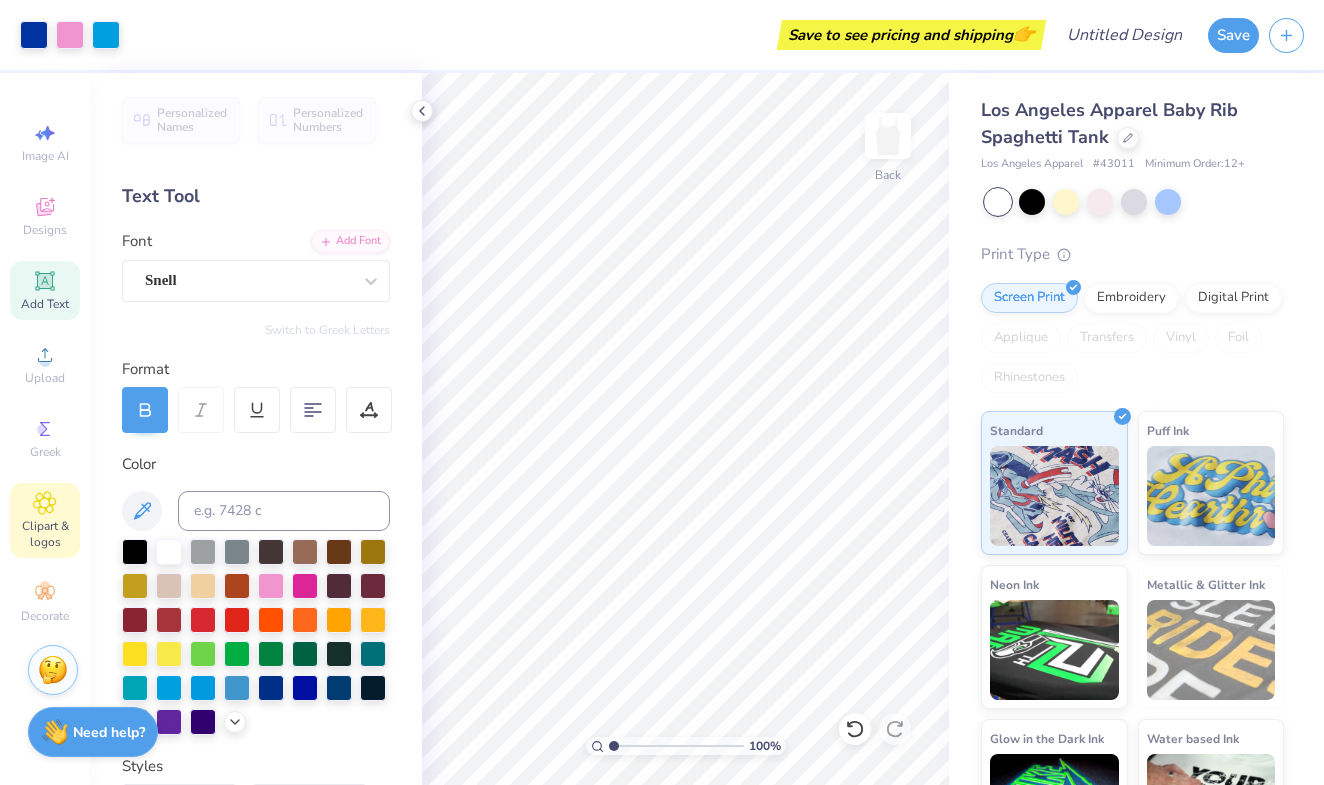click 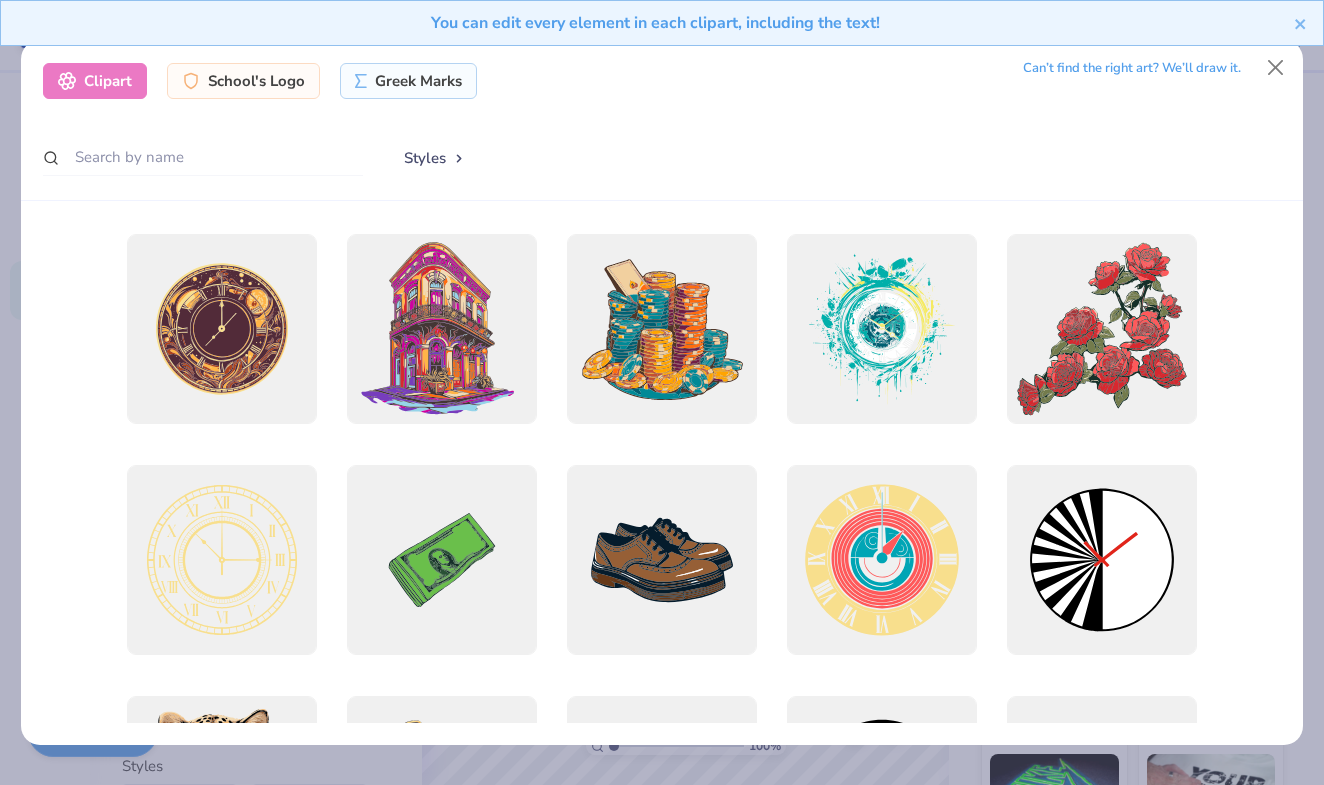 scroll, scrollTop: 0, scrollLeft: 0, axis: both 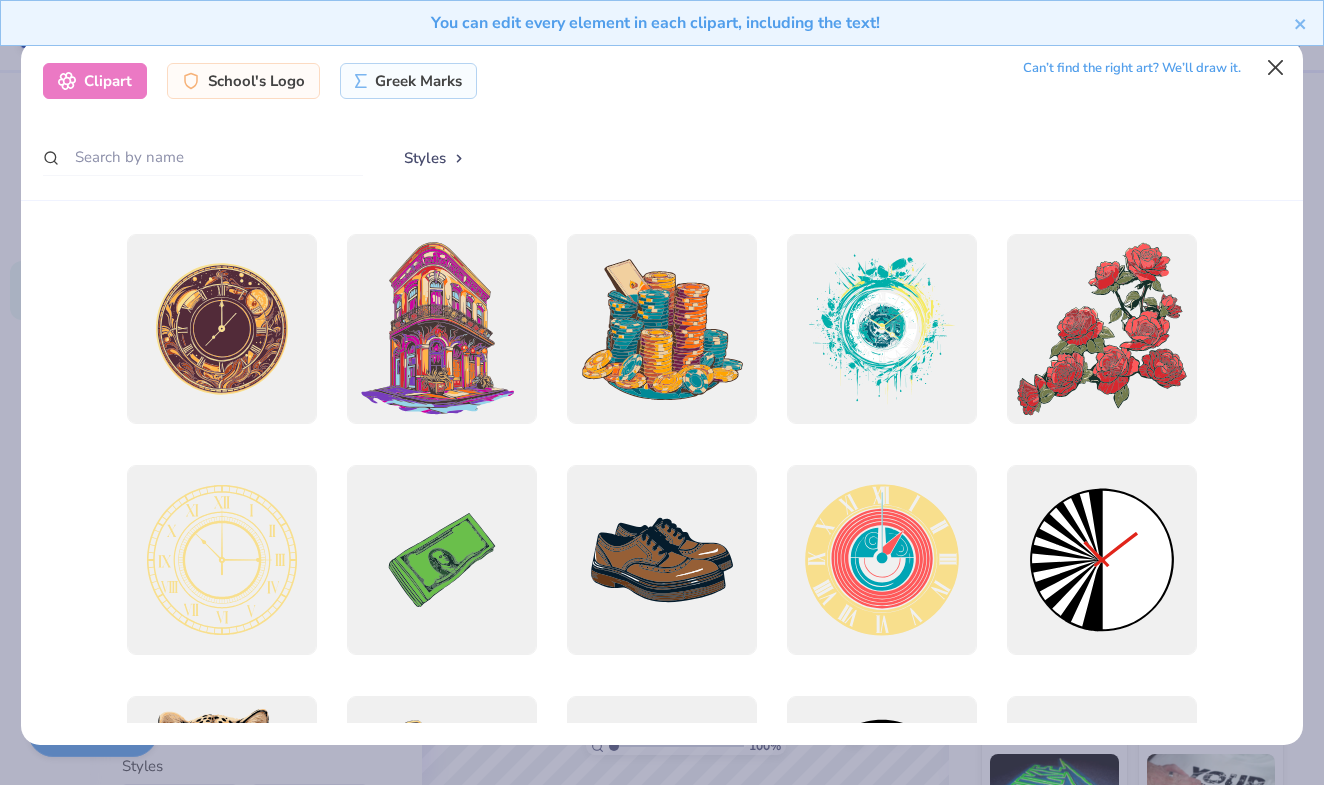 click at bounding box center [1276, 68] 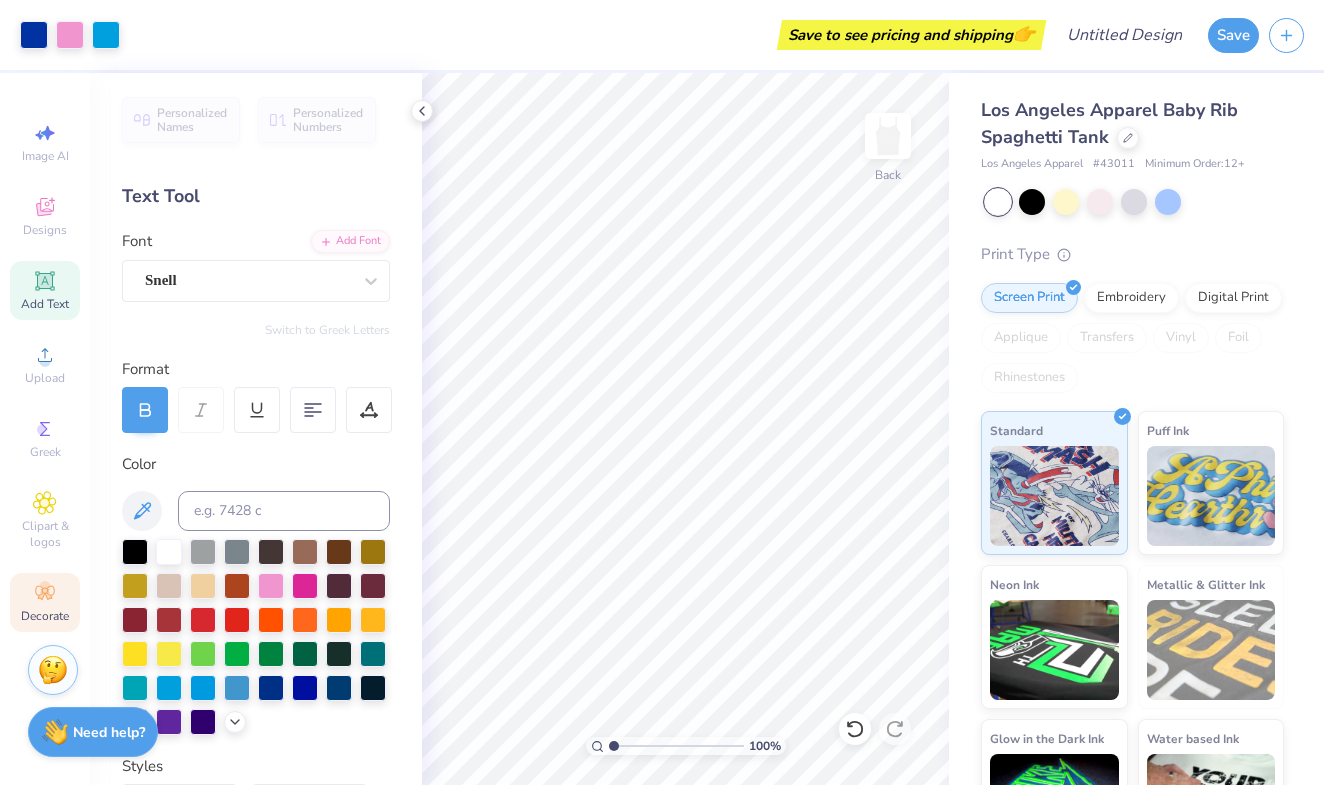 click on "Decorate" at bounding box center (45, 602) 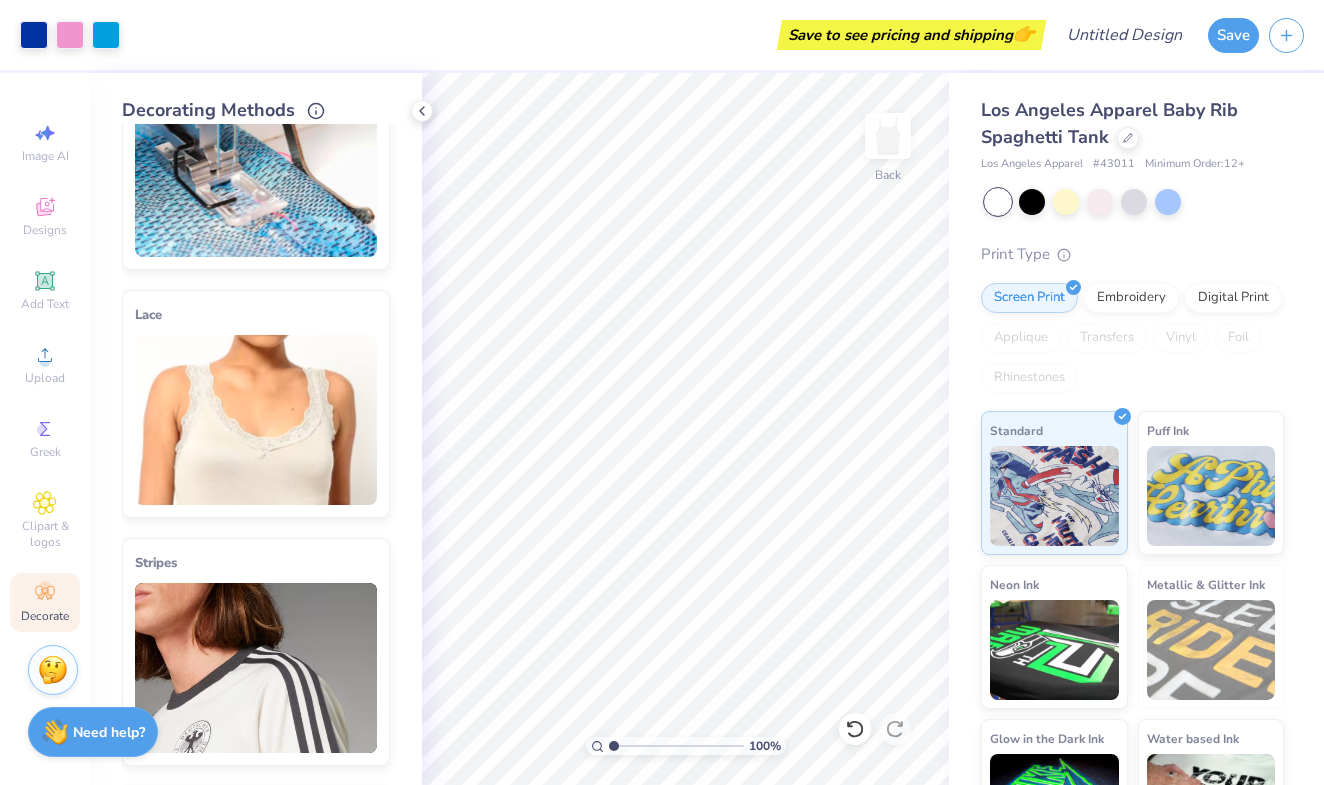 scroll, scrollTop: 13, scrollLeft: 0, axis: vertical 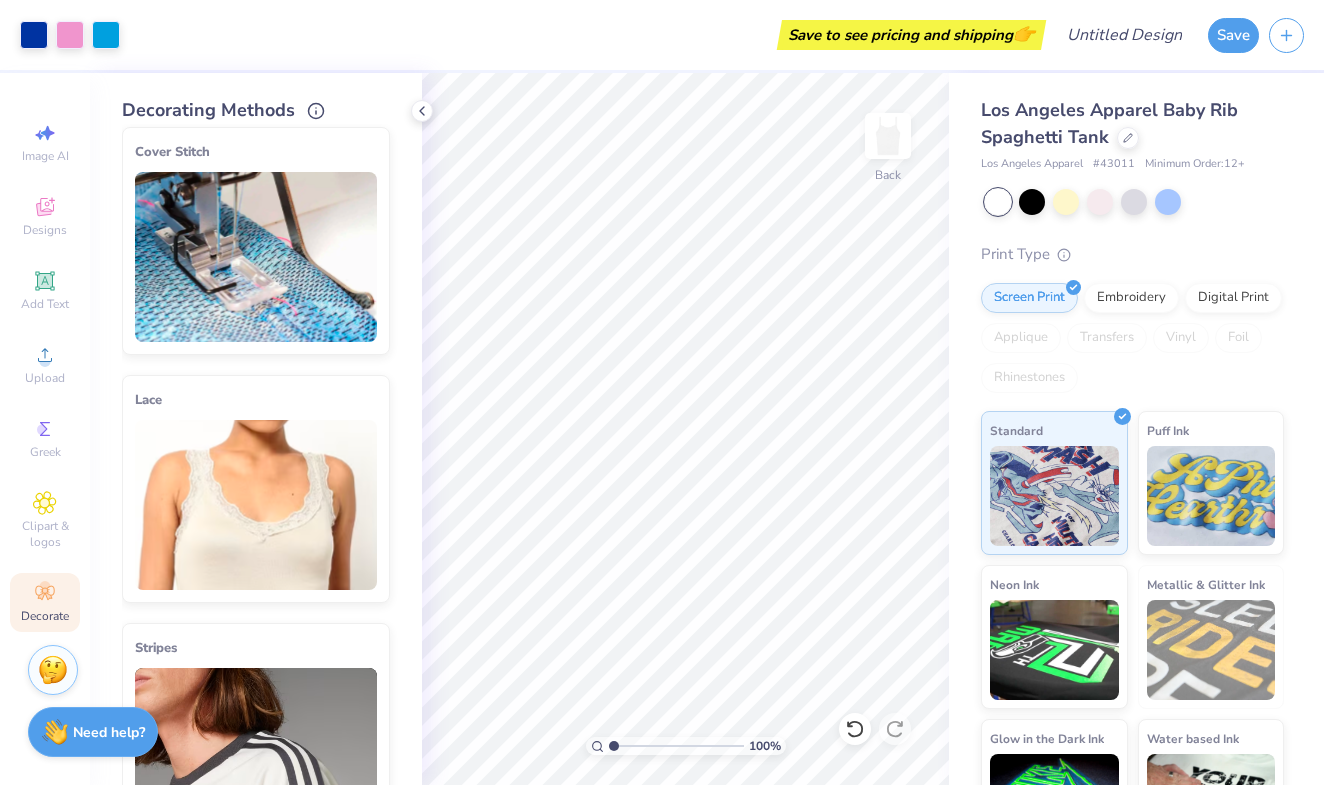 click at bounding box center [256, 505] 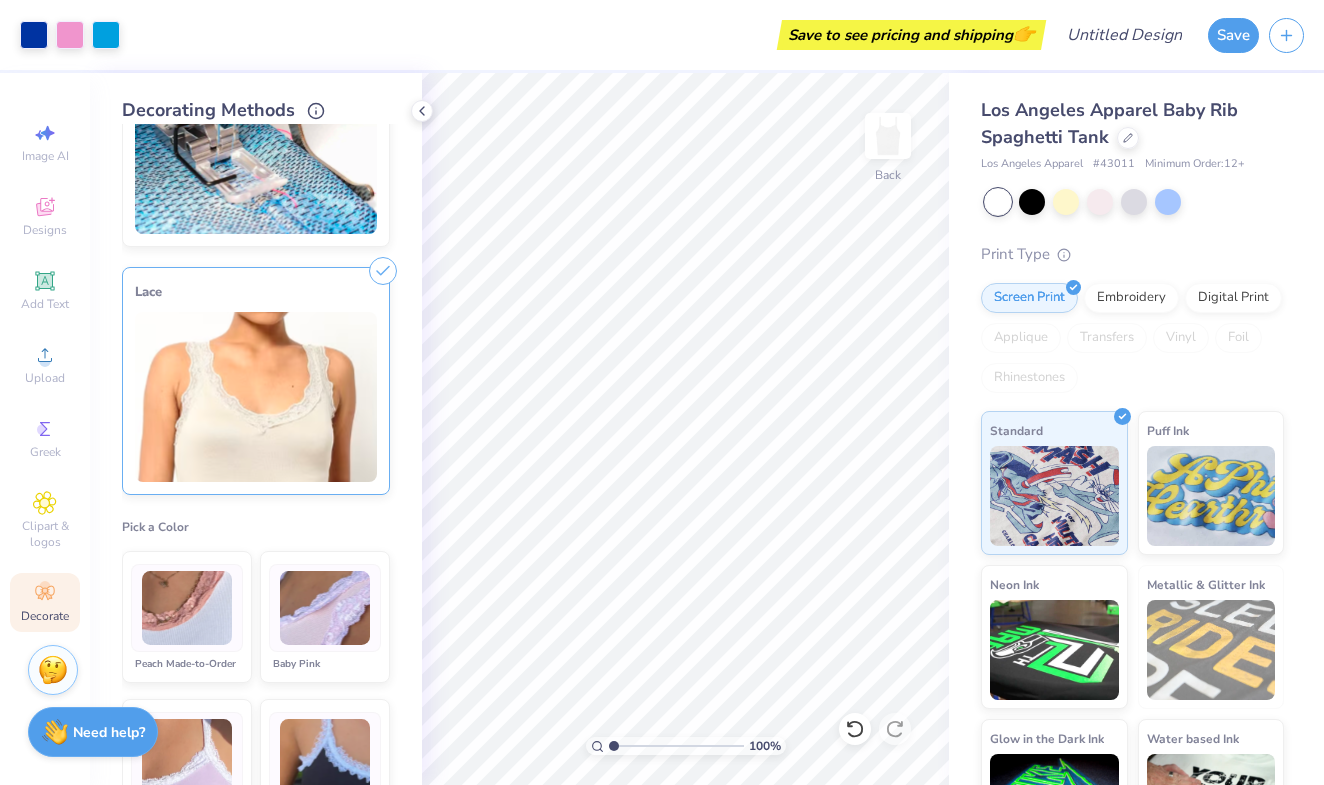 scroll, scrollTop: 160, scrollLeft: 0, axis: vertical 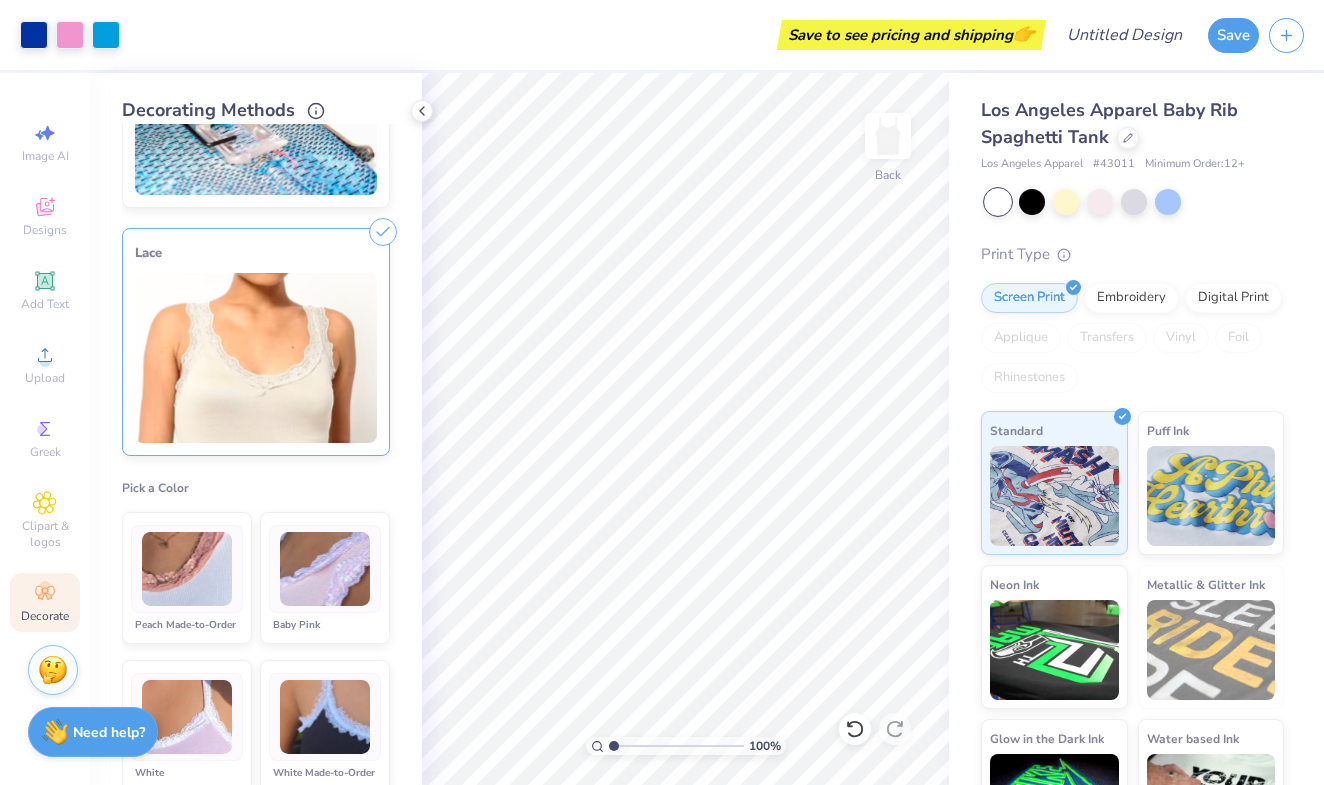 click at bounding box center [325, 569] 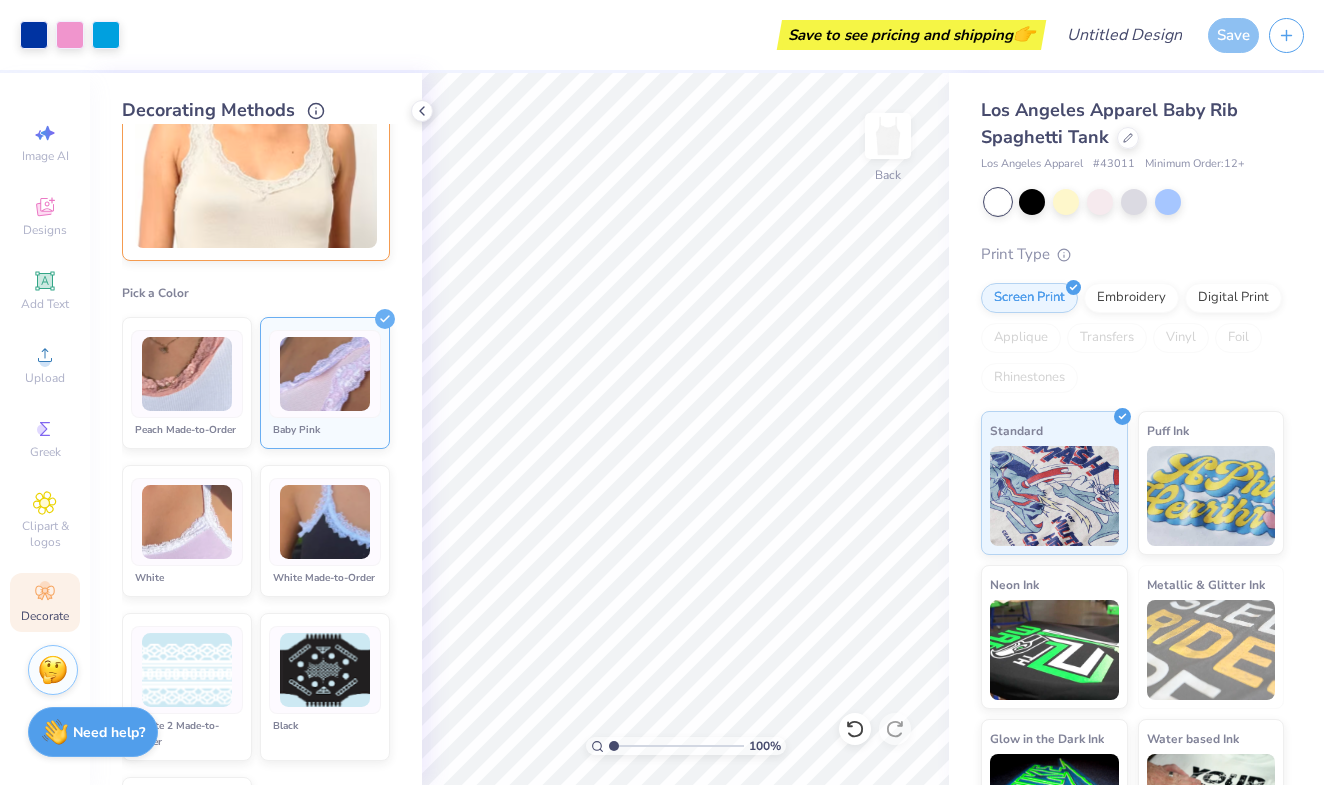 scroll, scrollTop: 354, scrollLeft: 0, axis: vertical 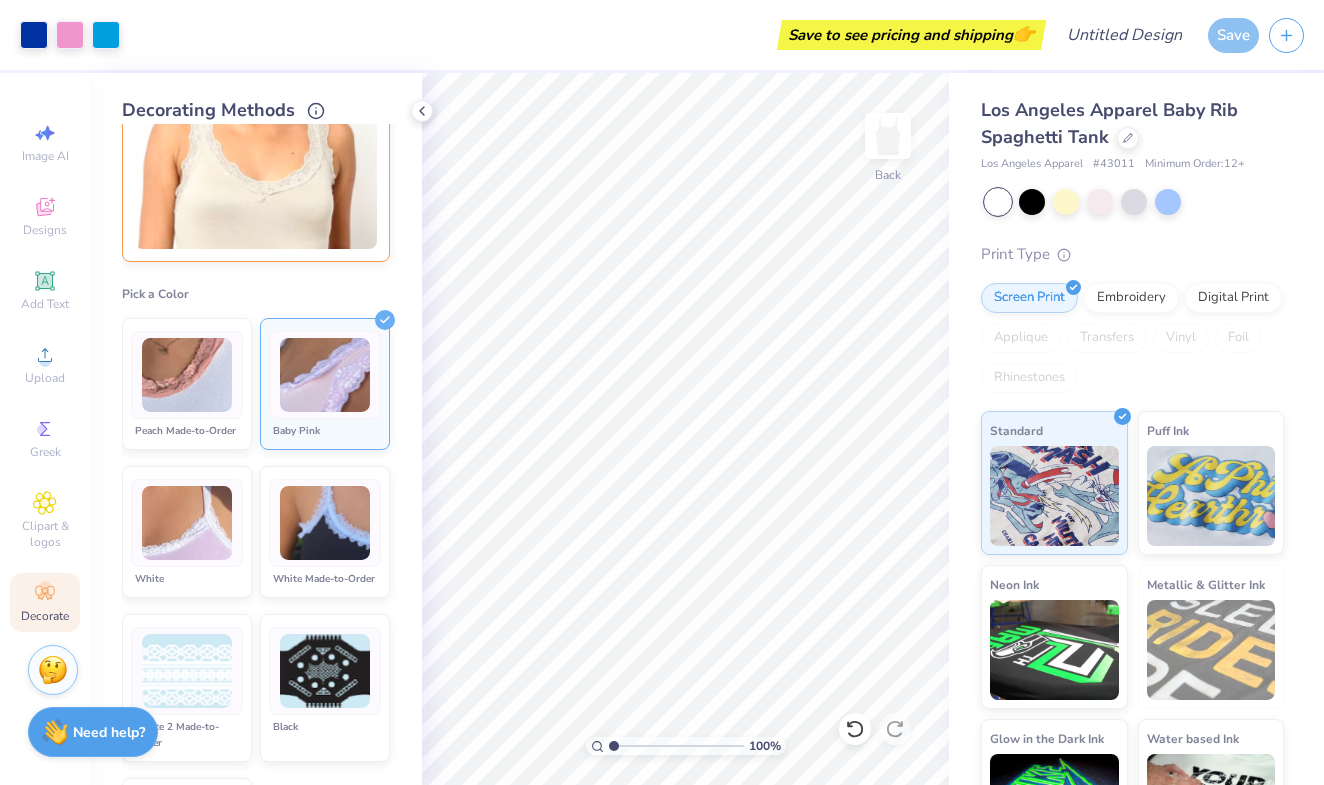 click at bounding box center [325, 375] 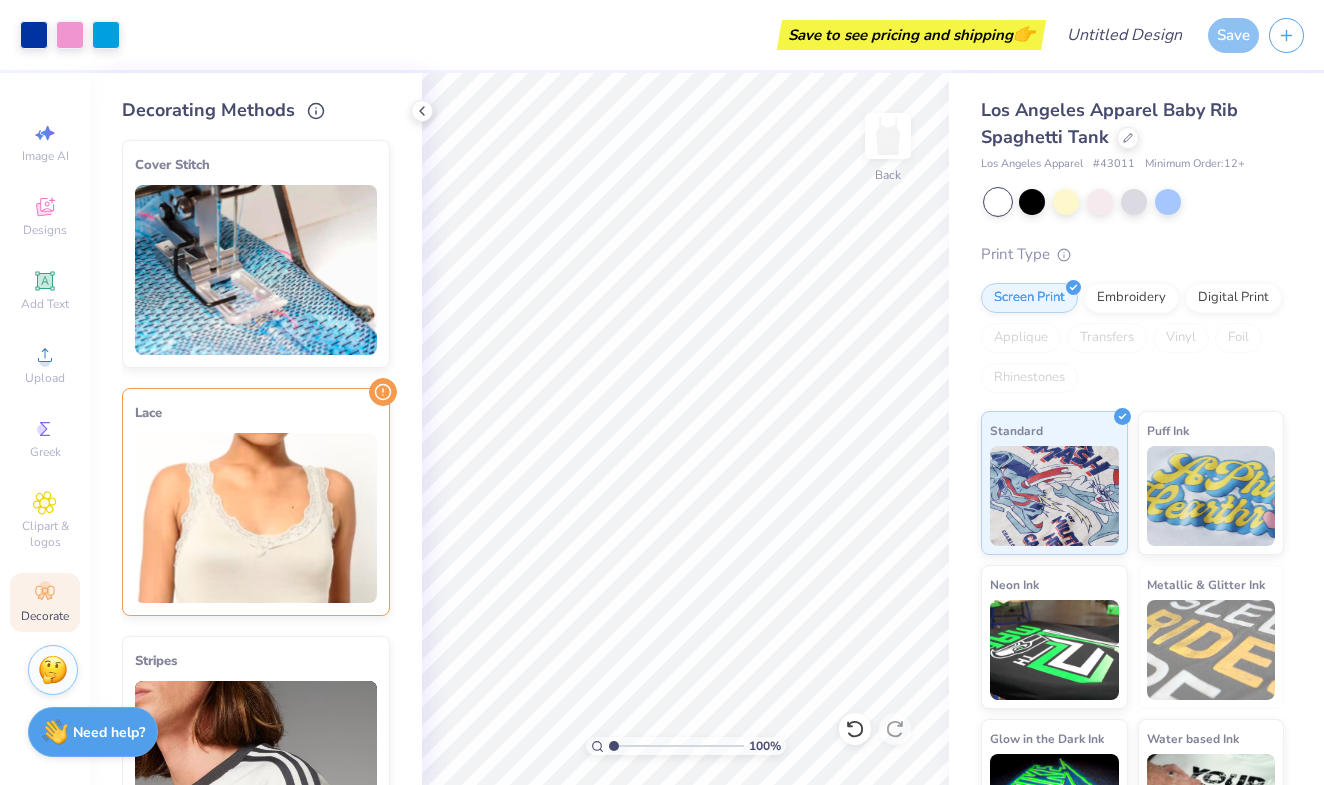 scroll, scrollTop: 0, scrollLeft: 0, axis: both 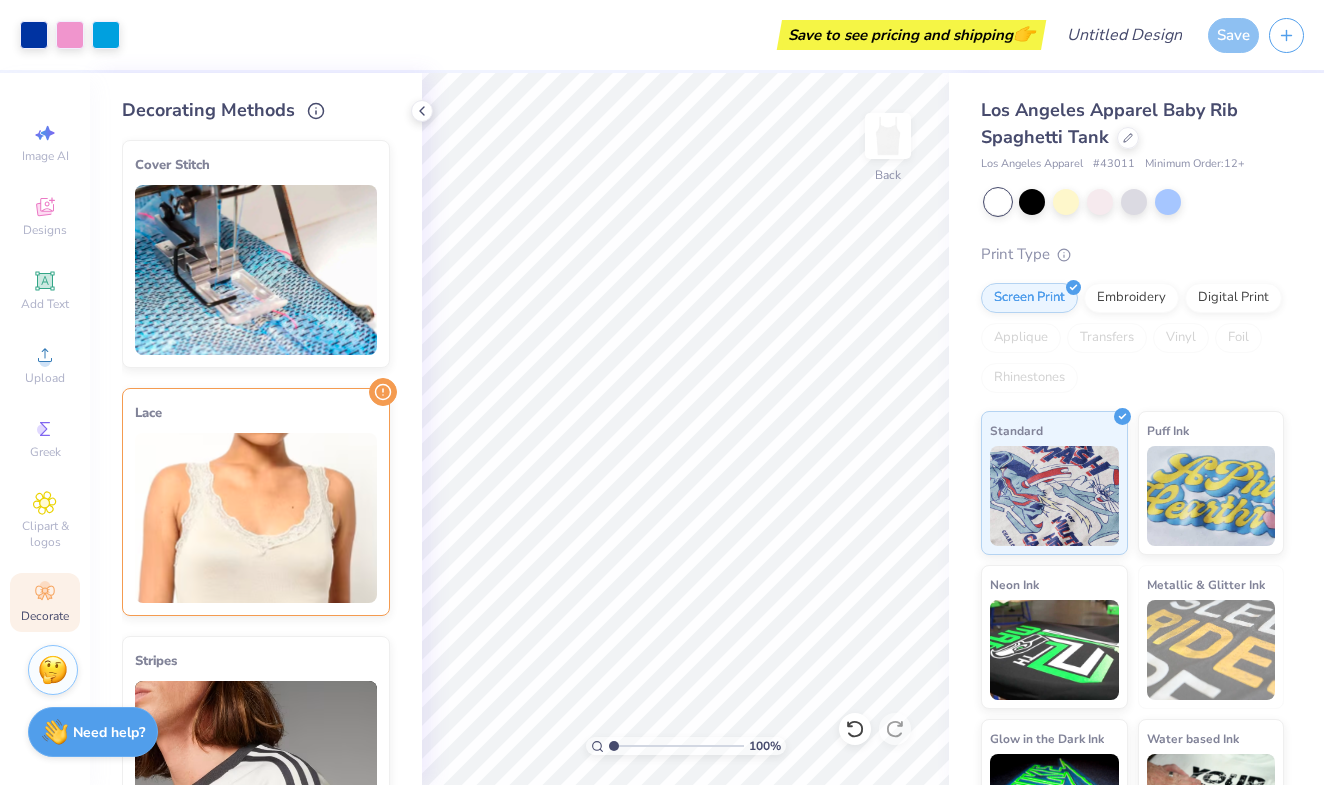 click on "Cover Stitch Pick a Color Pick a Placement Neckline & arms Neckline, arms & bottom Hood Stitch Pick a Color Lace Pick a Color Peach Made-to-Order Baby Pink White White Made-to-Order White 2 Made-to-Order Black Black Made-to-Order Pick a Placement Neckline, bottom & straps Stripes Pick a Color Pick a Placement Side Stripes Location Both Sides One Side # of Stripes 2 Stripes 3 Stripes Studs Pick a Color Pick a Placement Neckline & arms Neckline, arms & bottom Bows Pick a Color Pick a Placement Neckline: 1 Bow Neckline: 3 Bows Neckline: 5 Bows Straps: 2 Bows Rosettes Pick a Color Pick a Placement Neckline: 1 Rosette Neckline: 3 Rosettes Neckline: 5 Rosettes Straps: 2 Rosettes" at bounding box center [272, 454] 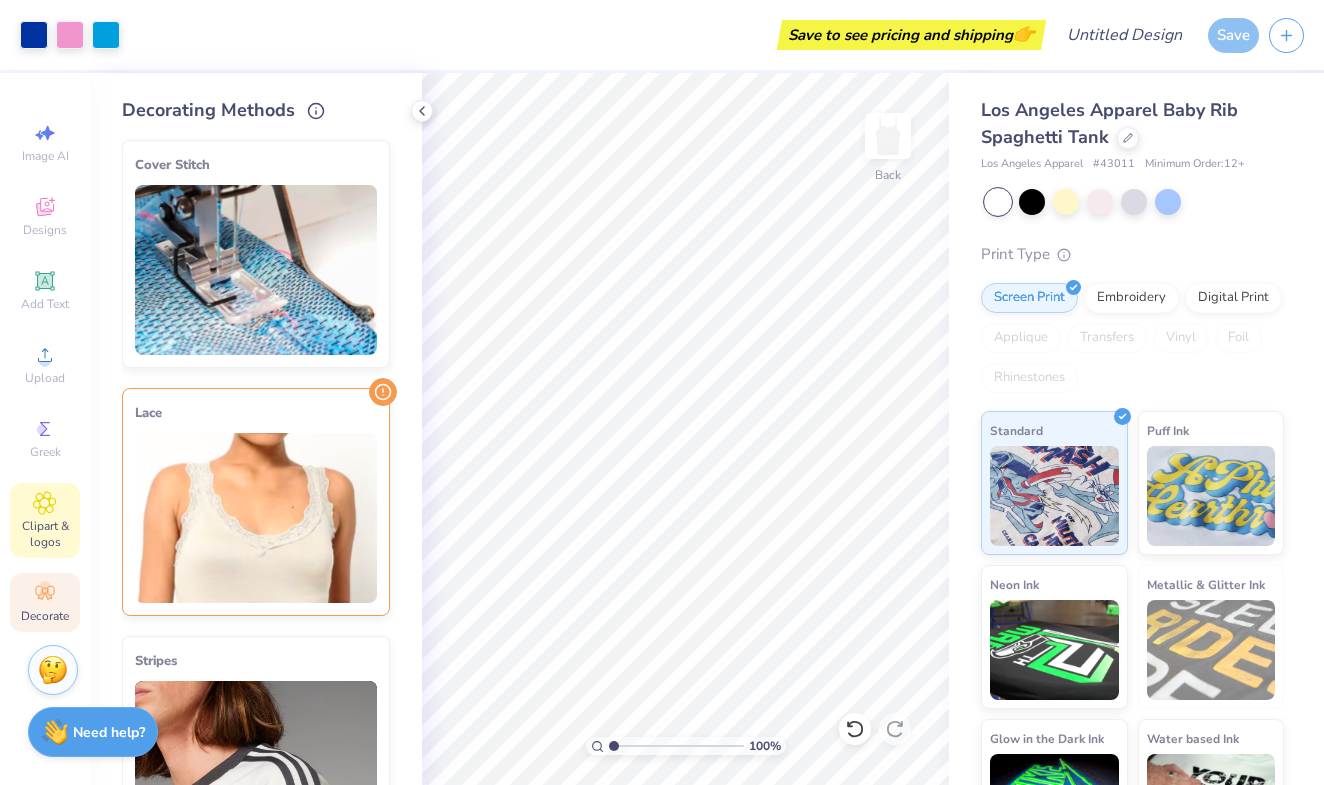 click on "Clipart & logos" at bounding box center (45, 534) 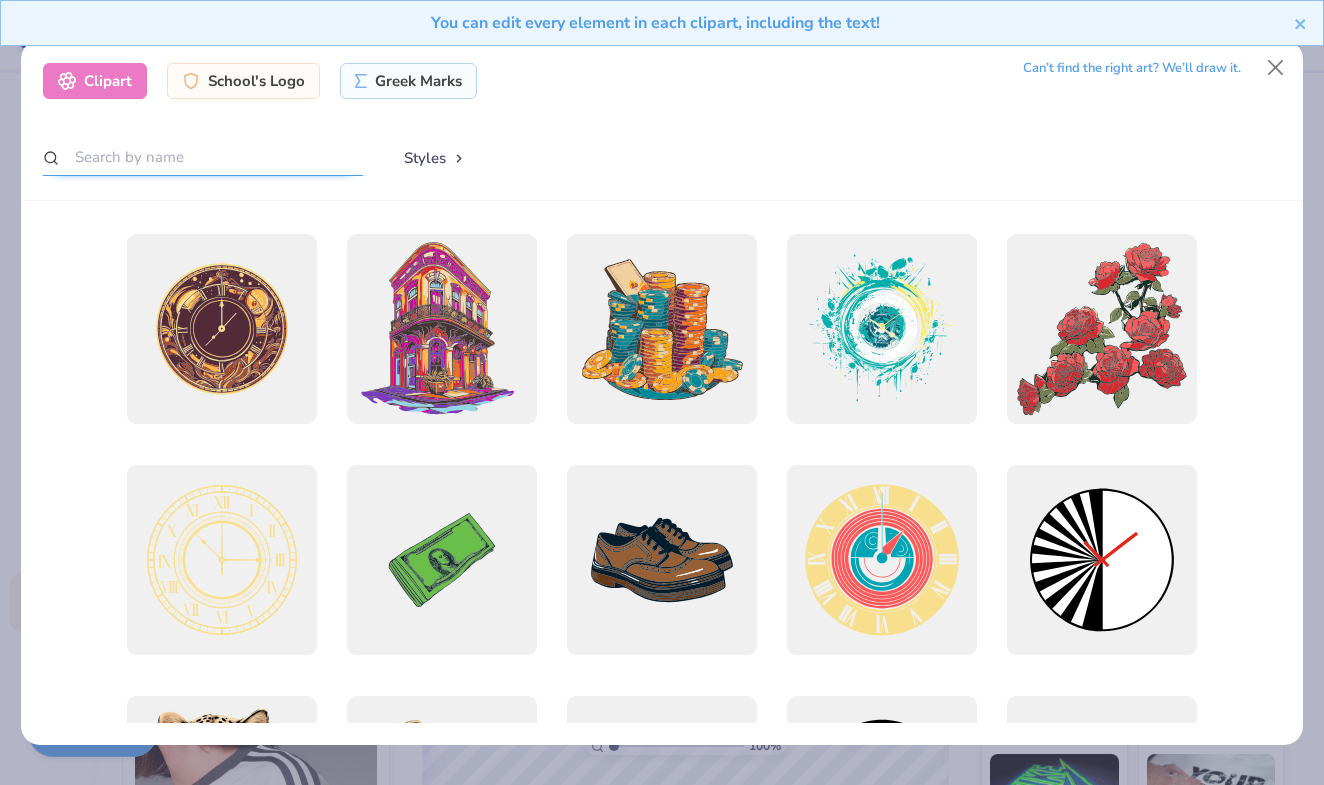 click at bounding box center (203, 157) 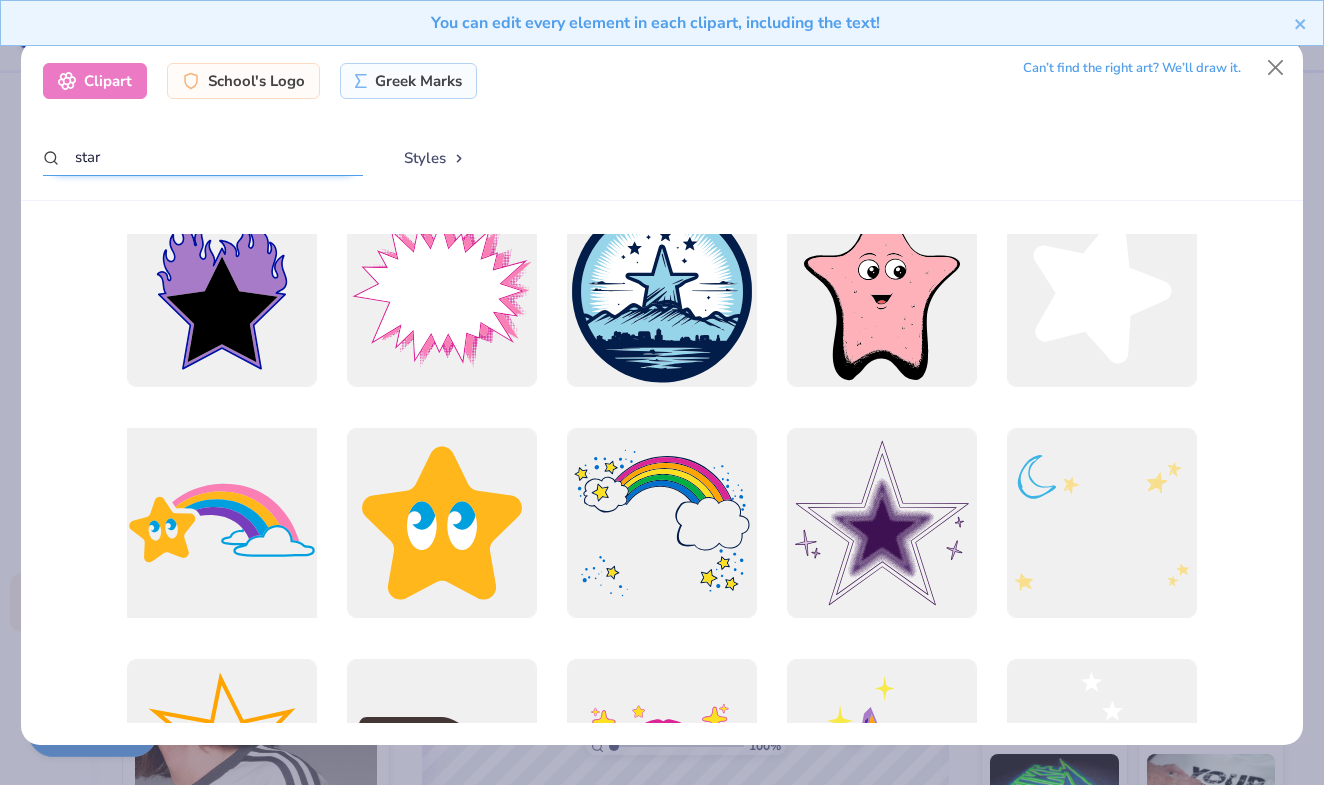 scroll, scrollTop: 601, scrollLeft: 0, axis: vertical 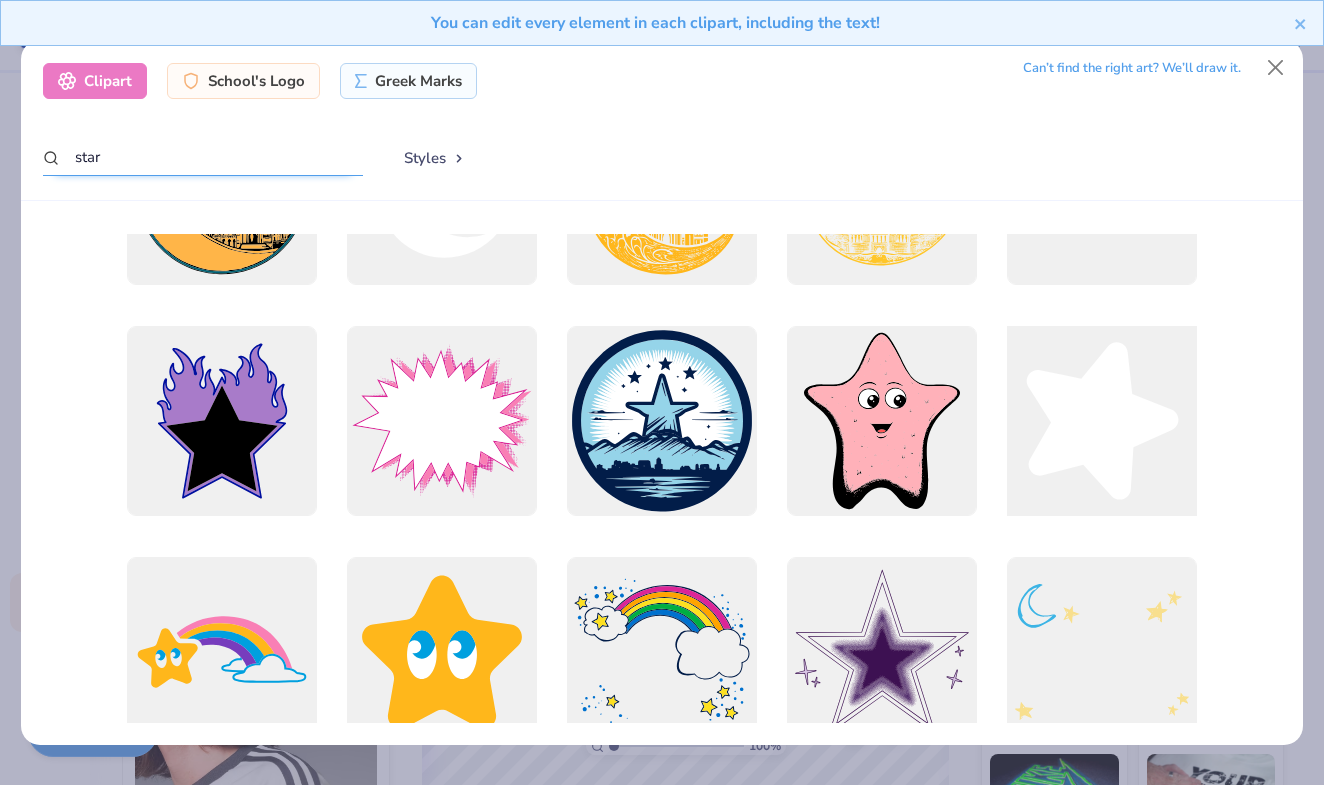 type on "star" 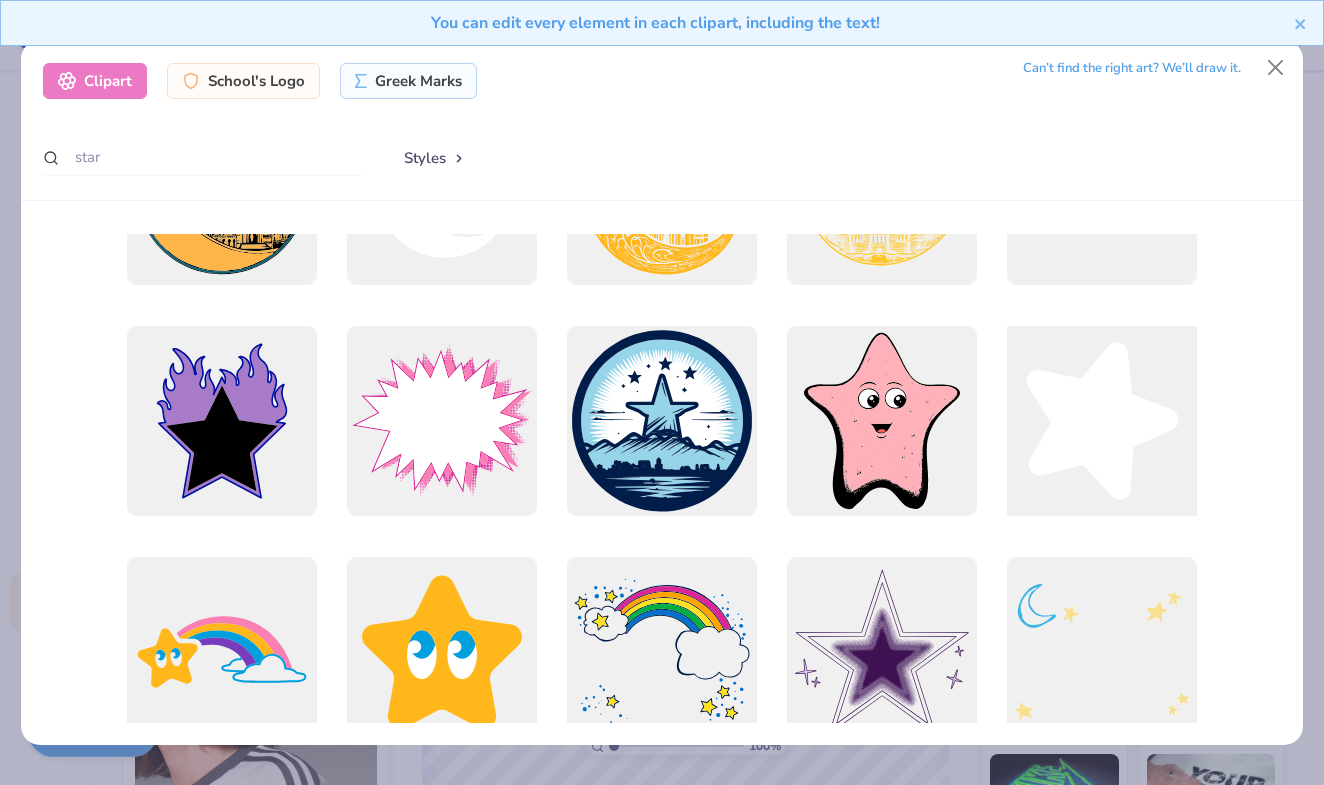 click at bounding box center [1101, 420] 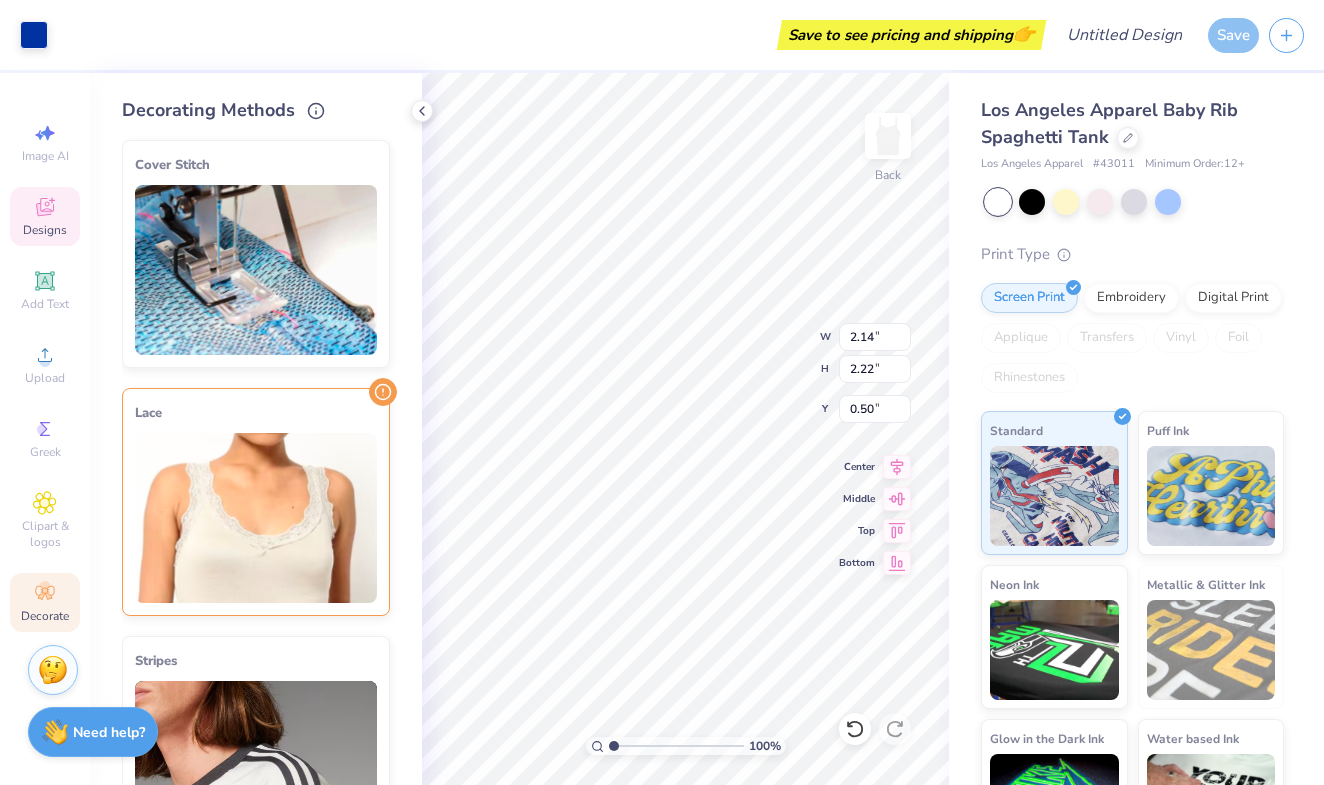 click on "Designs" at bounding box center (45, 230) 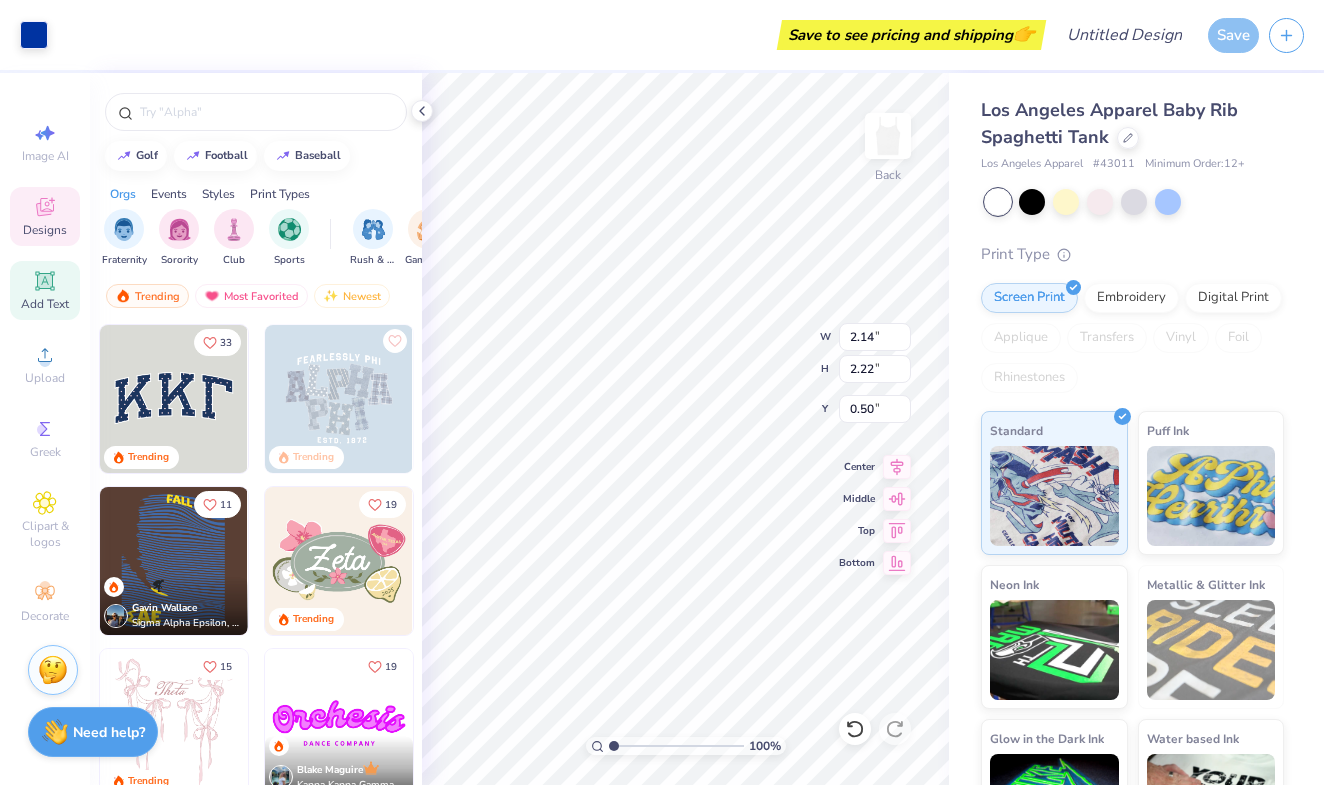 click 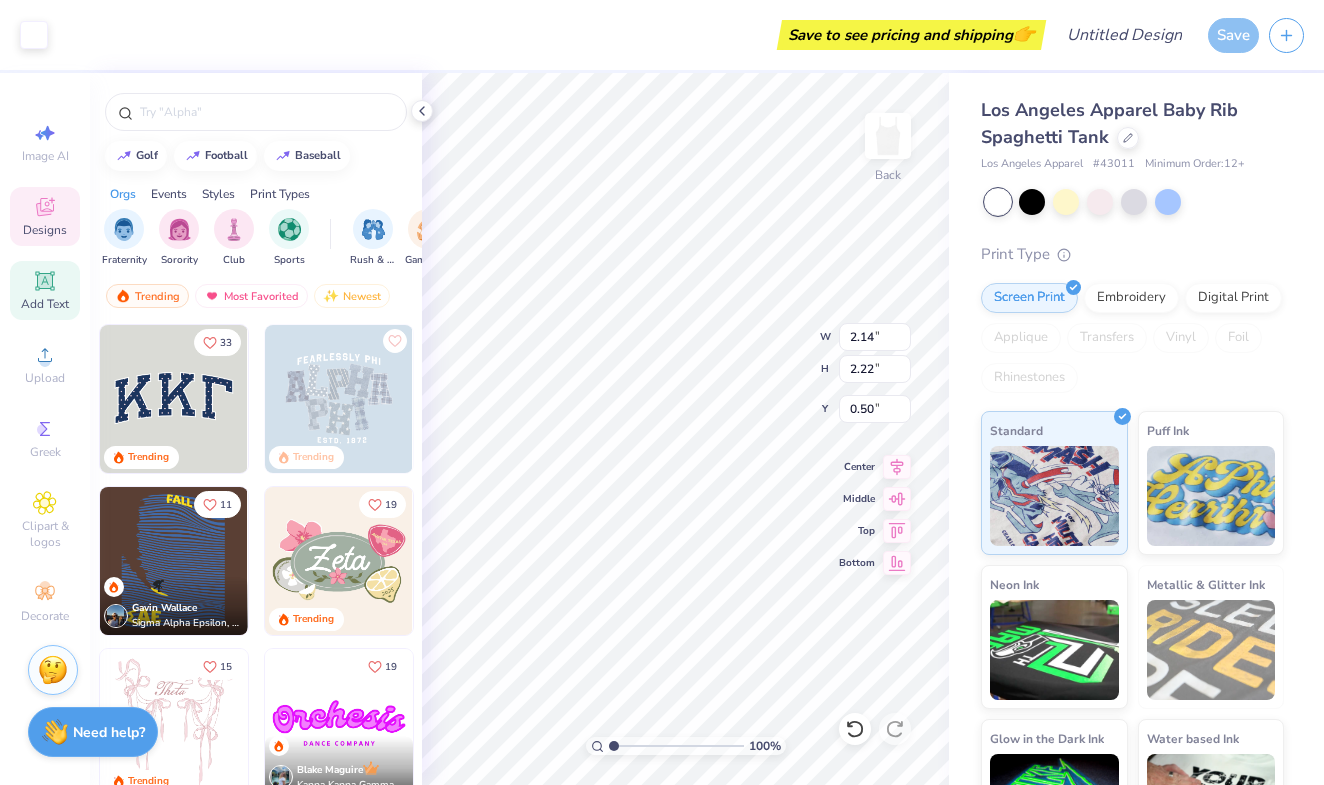 type on "3.84" 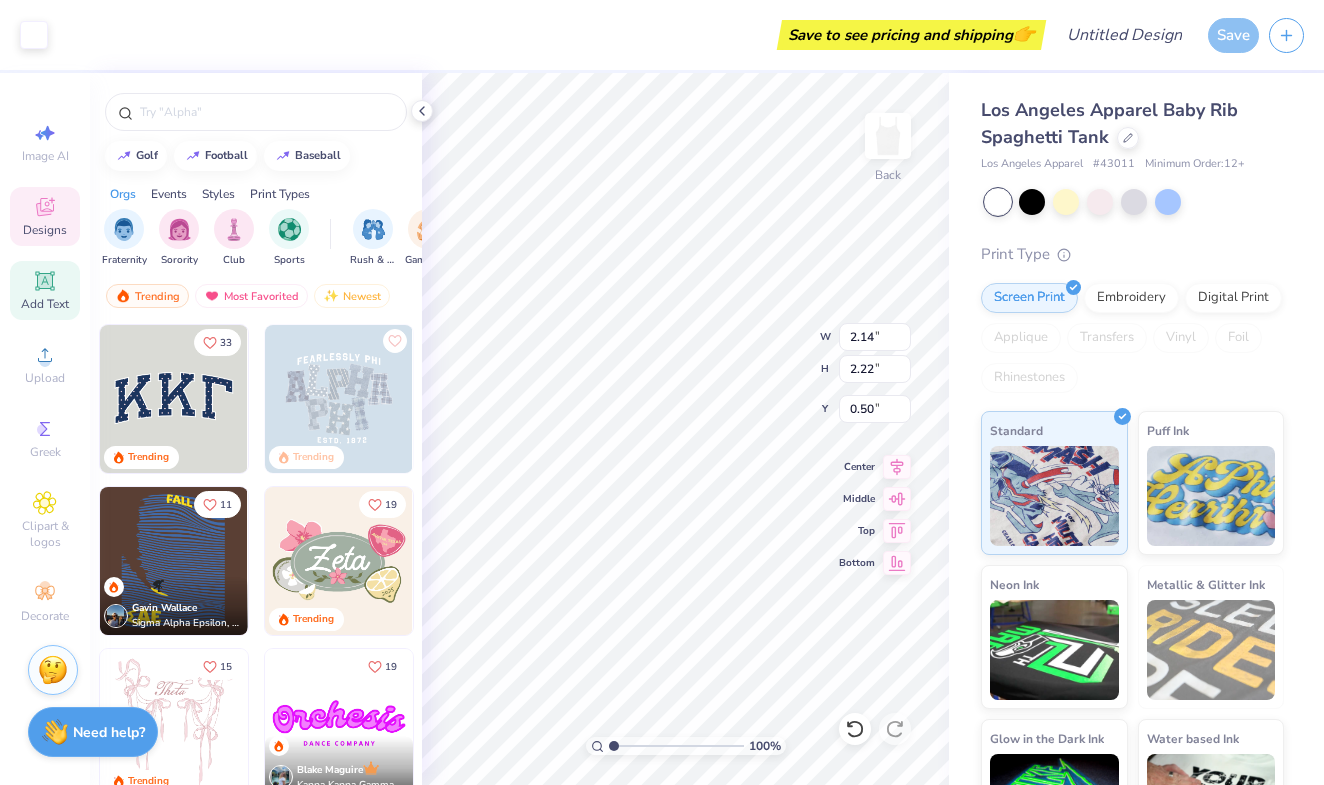 type on "1.11" 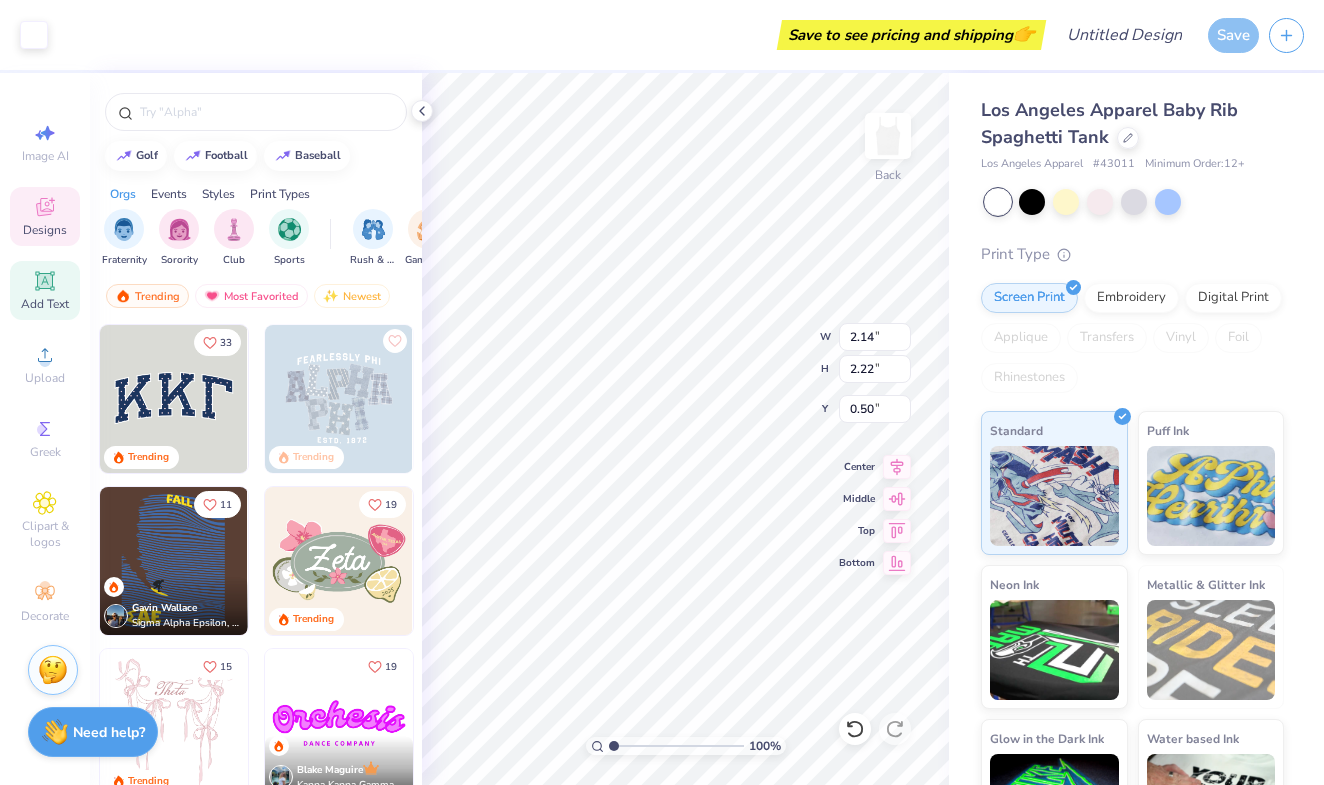 type on "5.94" 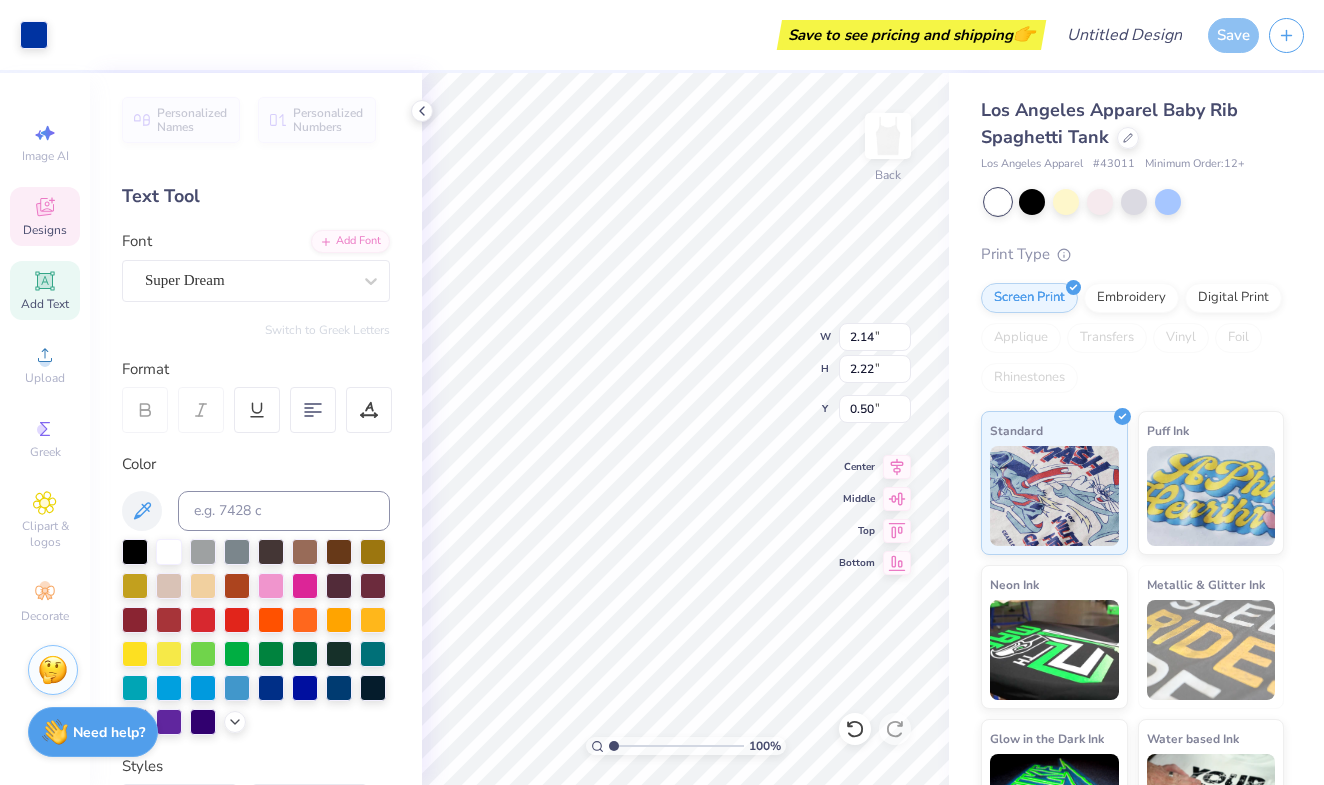 type on "1.94" 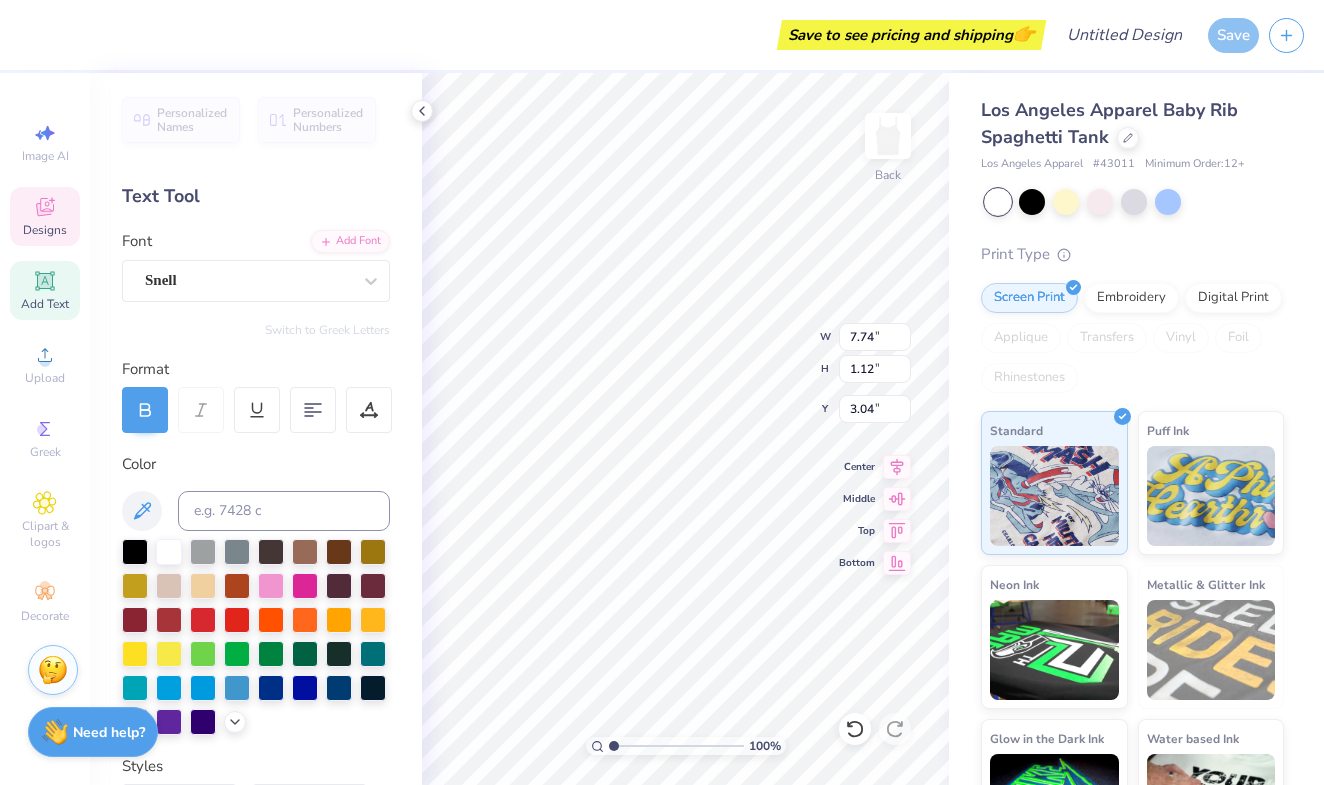 type on "2.14" 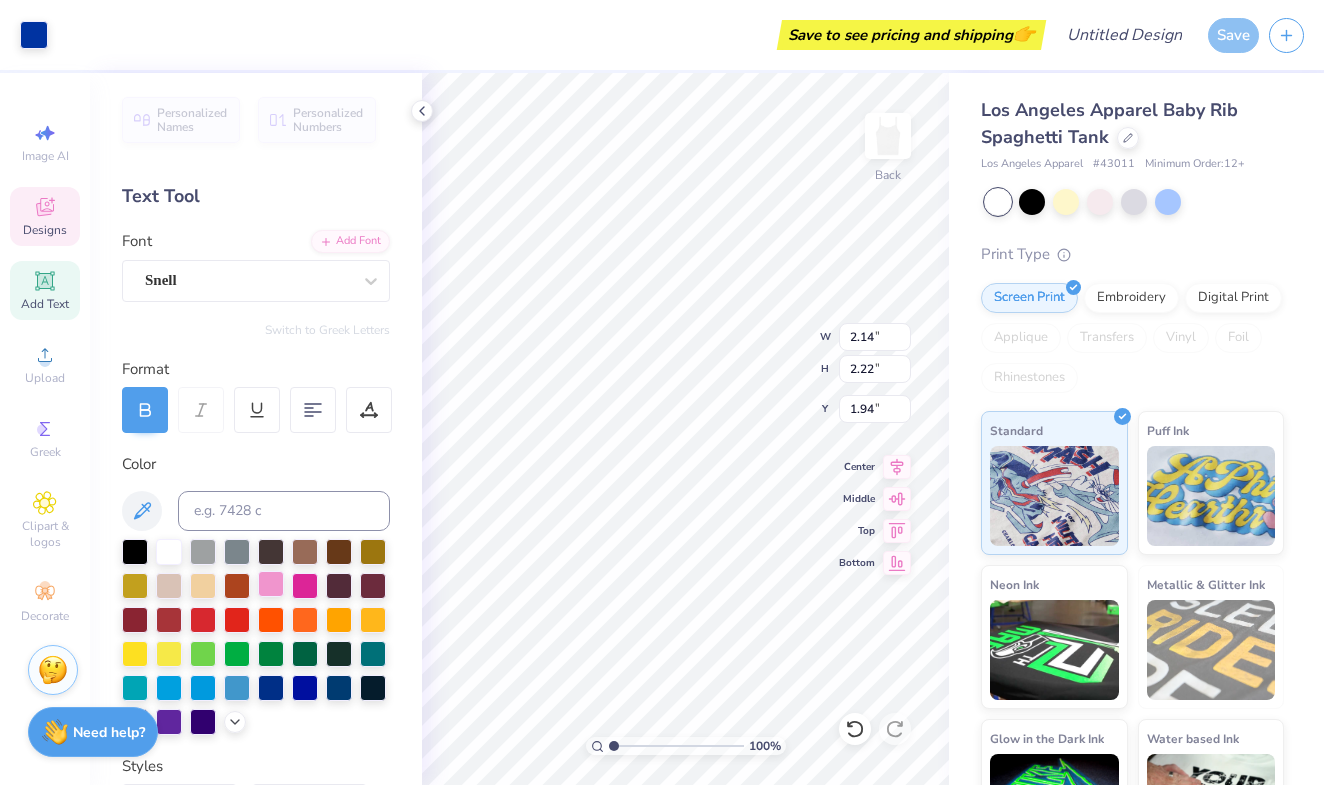 click at bounding box center [271, 584] 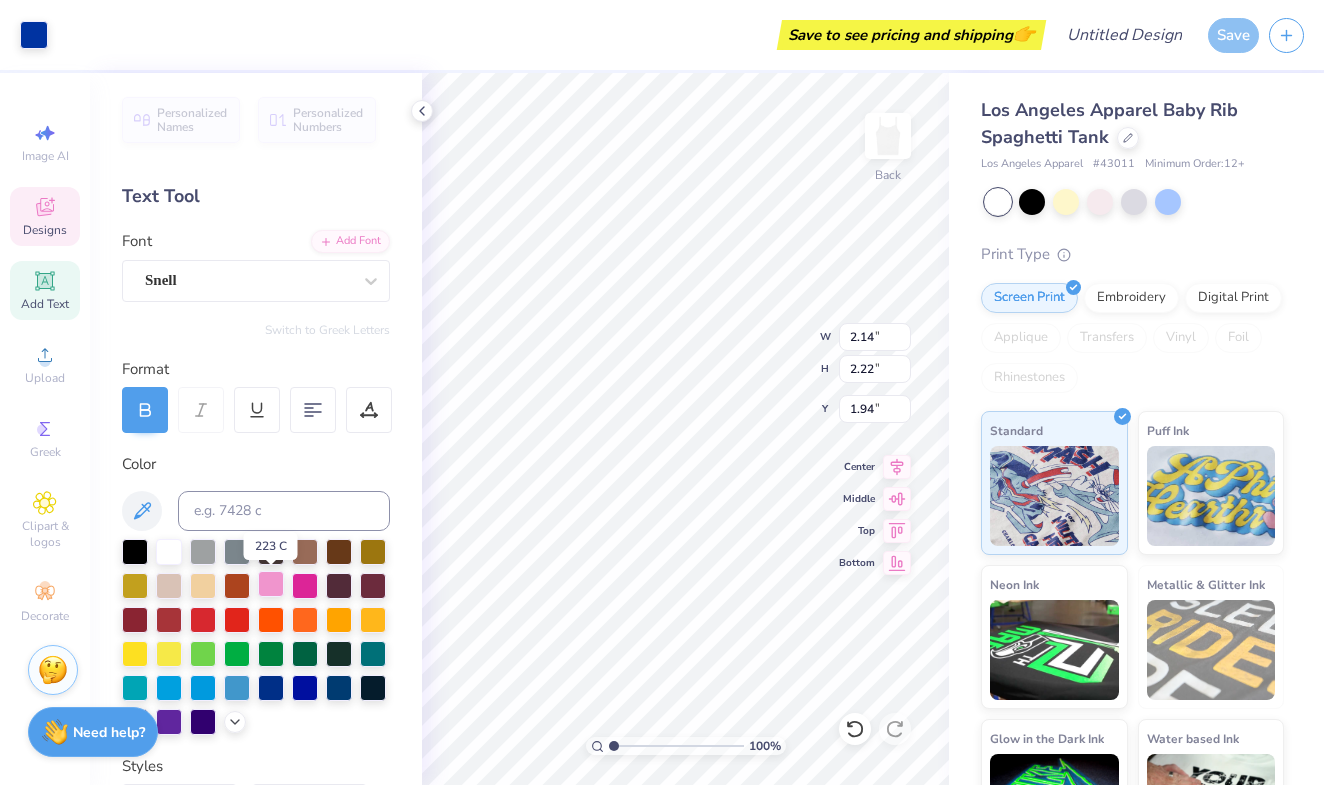 click at bounding box center (271, 584) 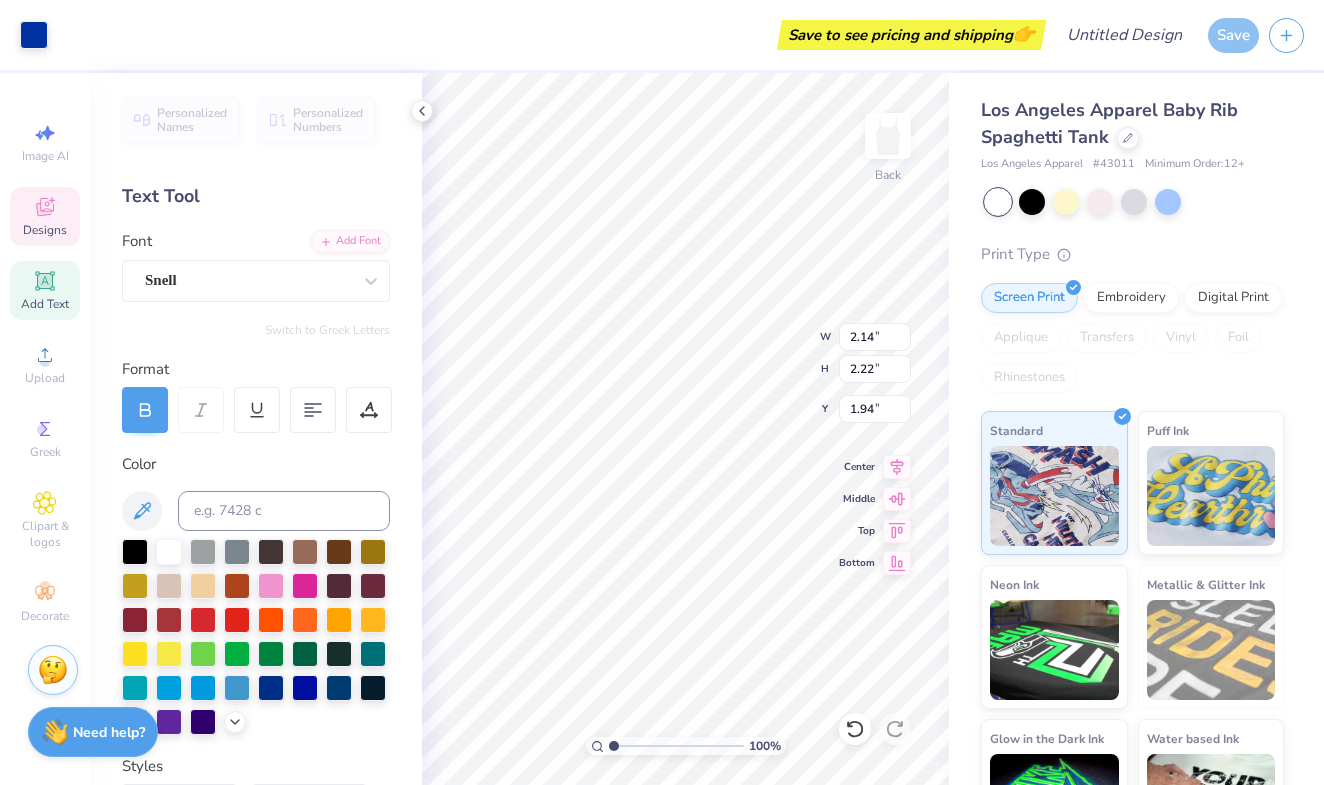 scroll, scrollTop: 0, scrollLeft: 0, axis: both 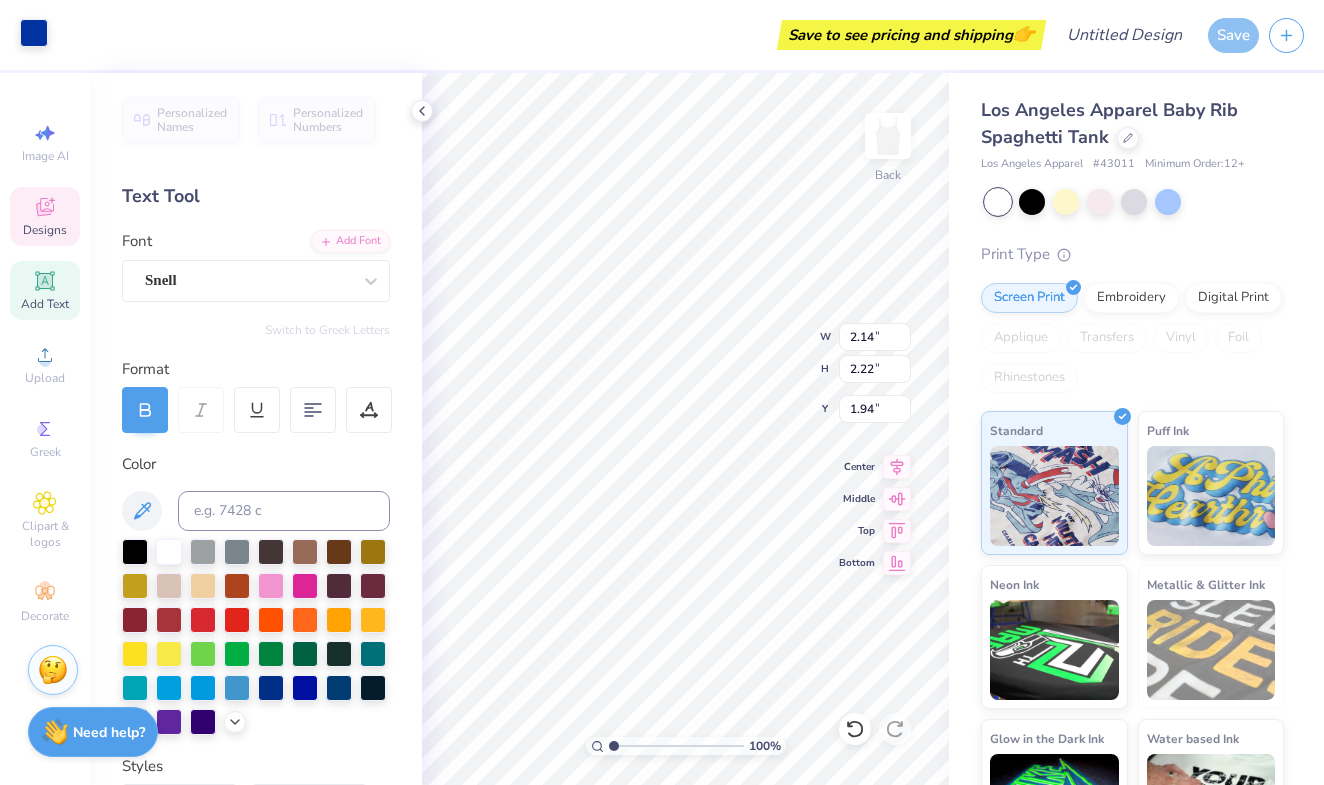 click at bounding box center [34, 33] 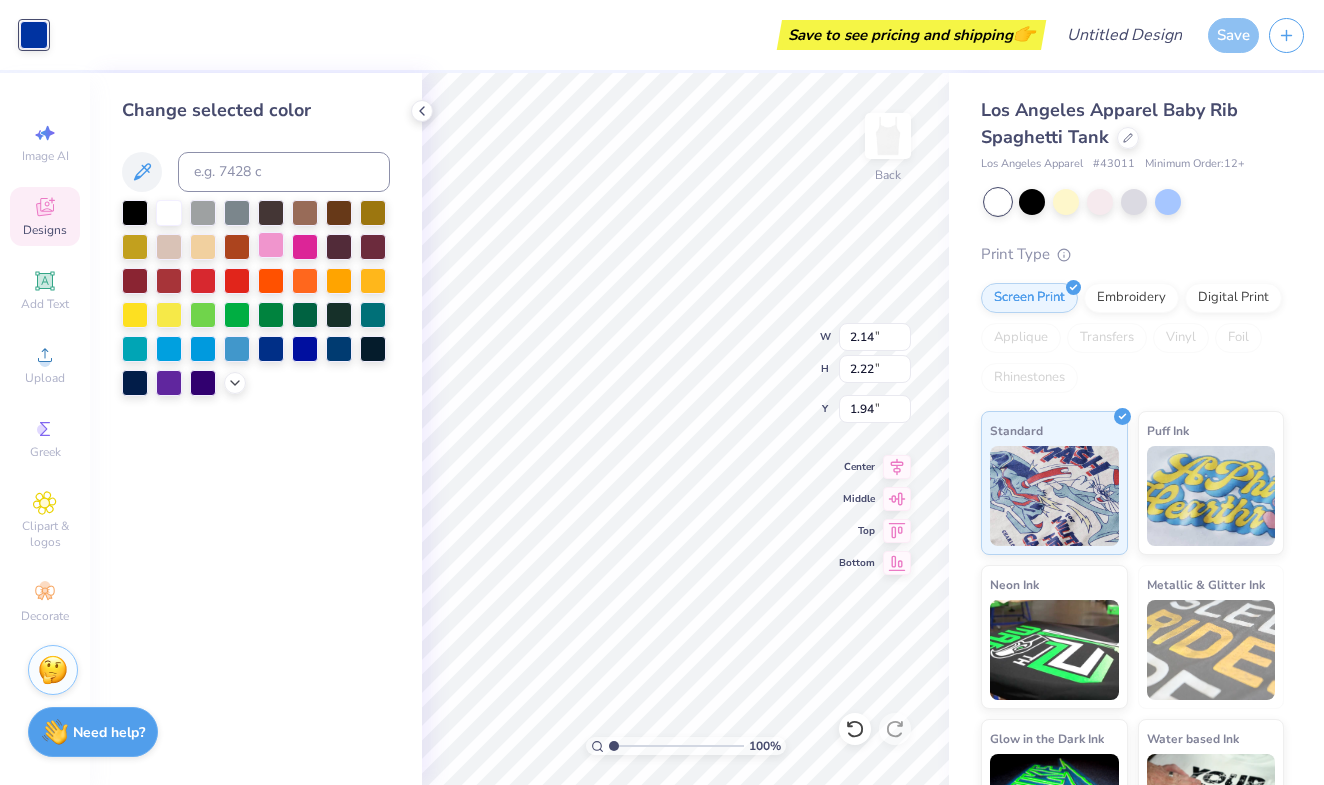 click at bounding box center [271, 245] 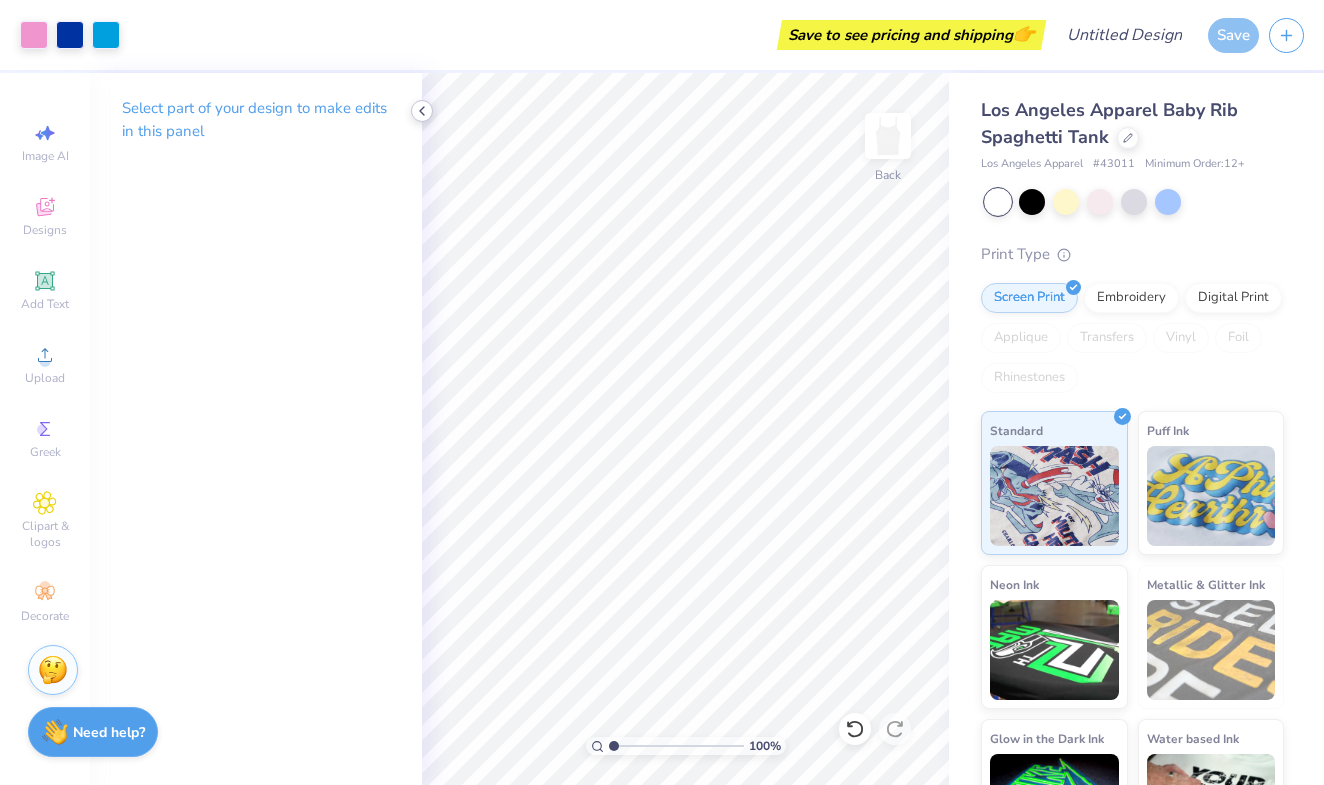 click 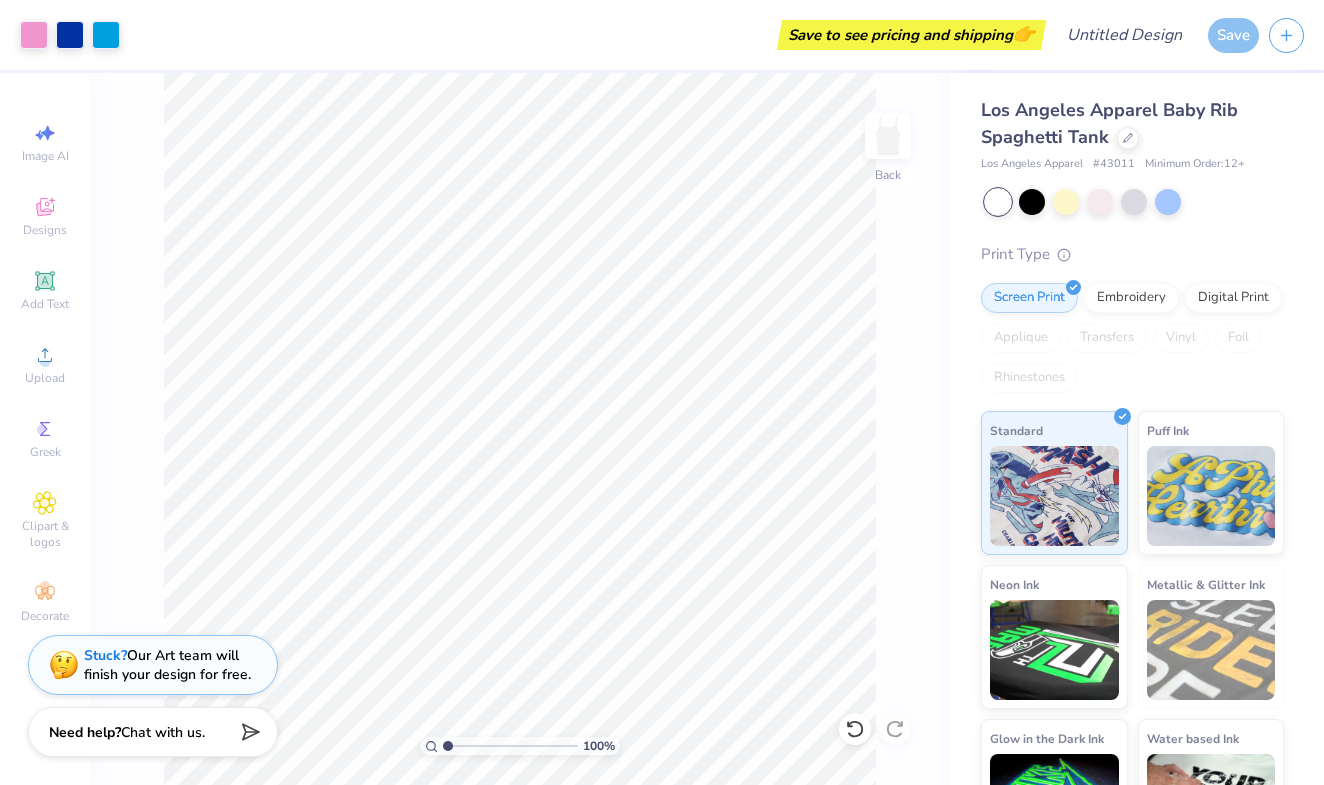 scroll, scrollTop: 0, scrollLeft: 0, axis: both 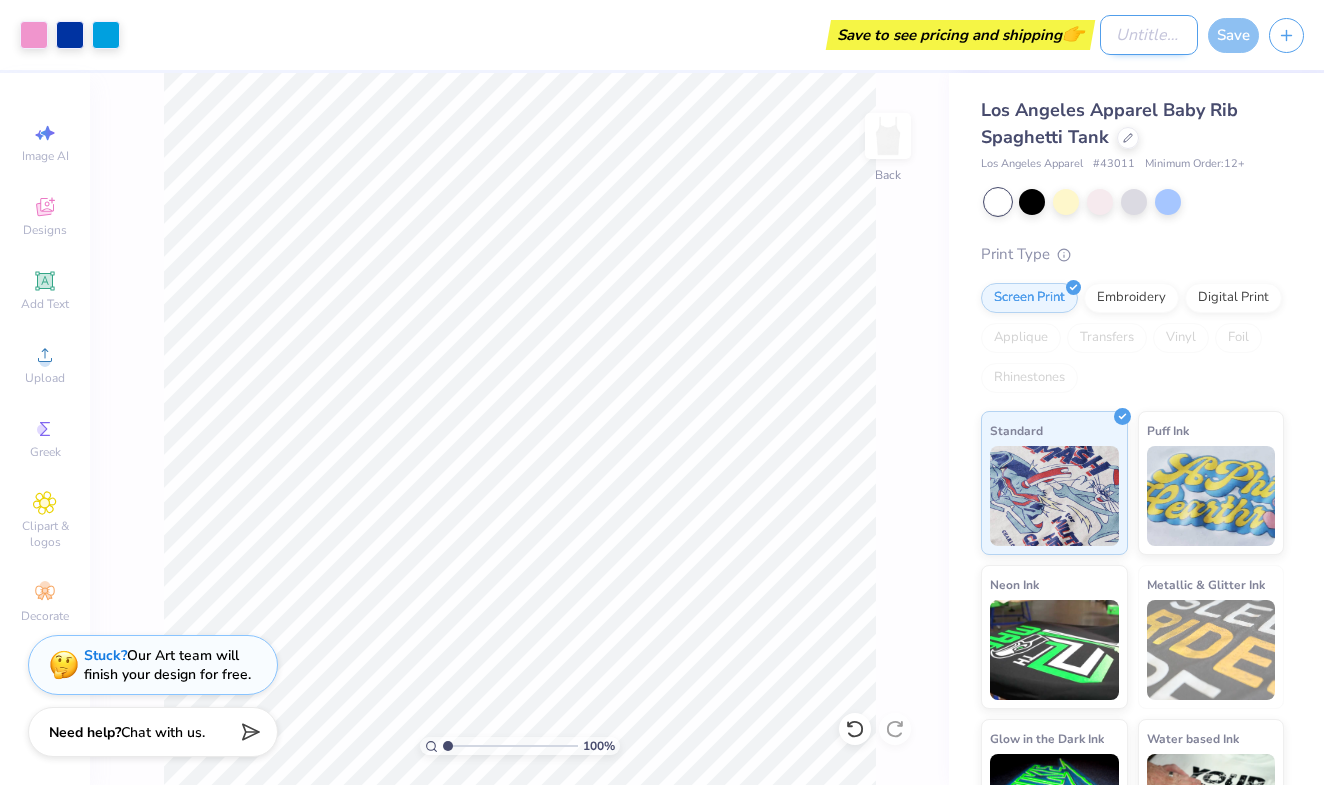 click on "Design Title" at bounding box center [1149, 35] 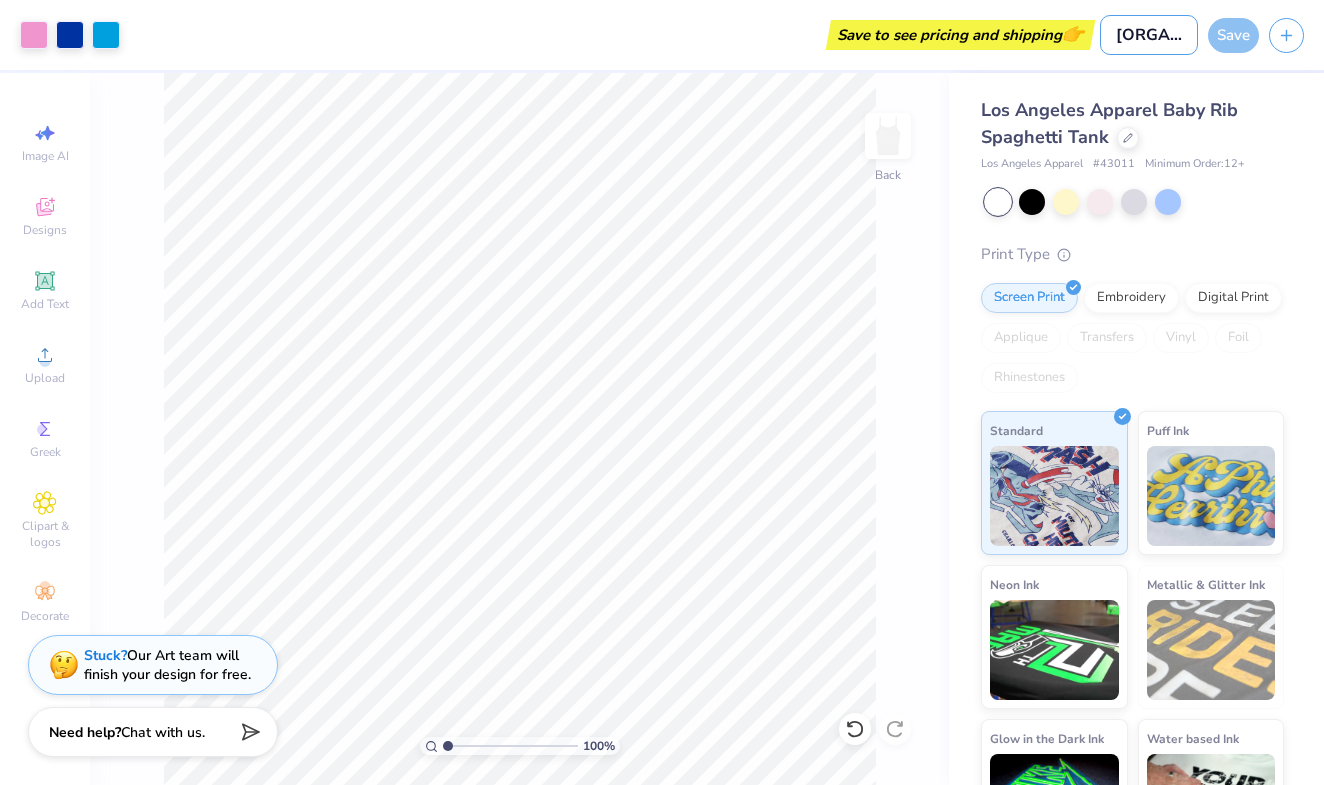 type on "[ORGANIZATION] [ORGANIZATION]" 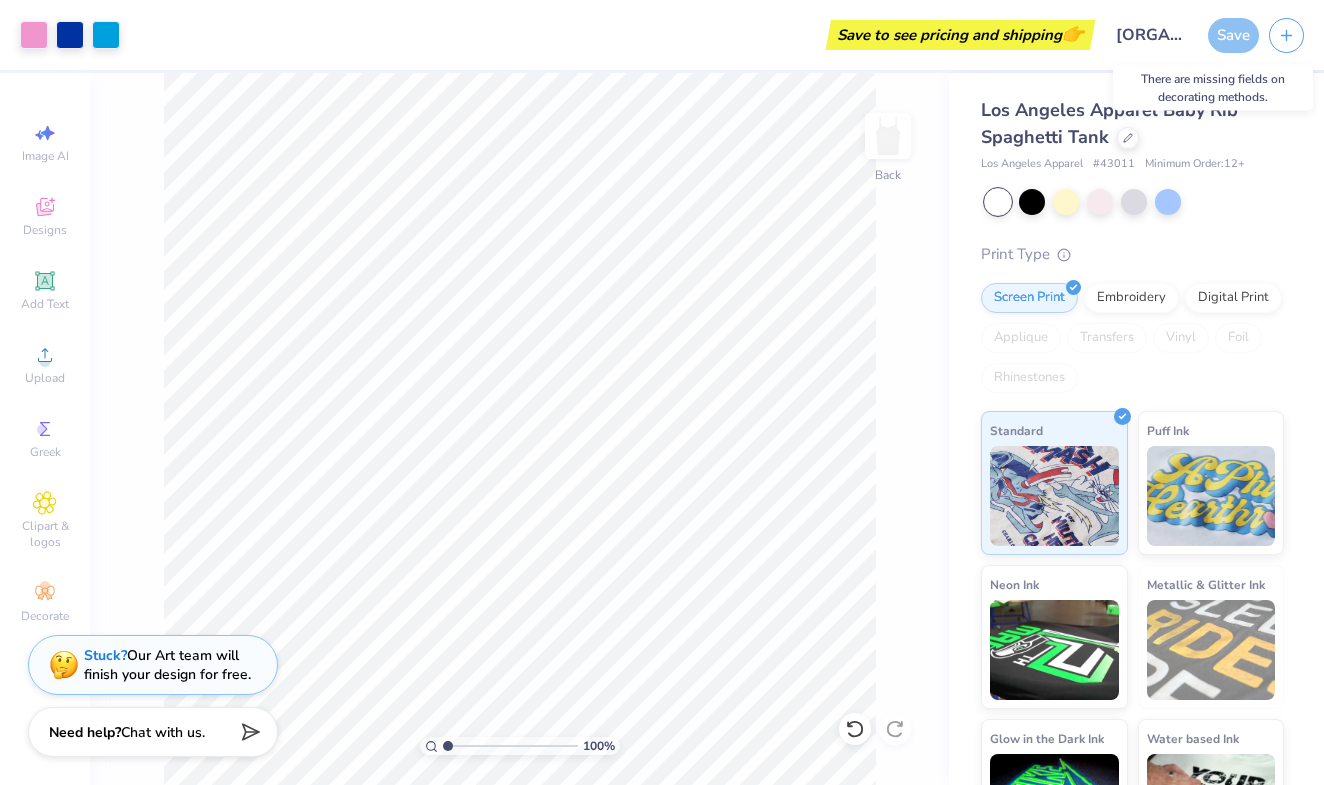 click on "Save" at bounding box center (1233, 35) 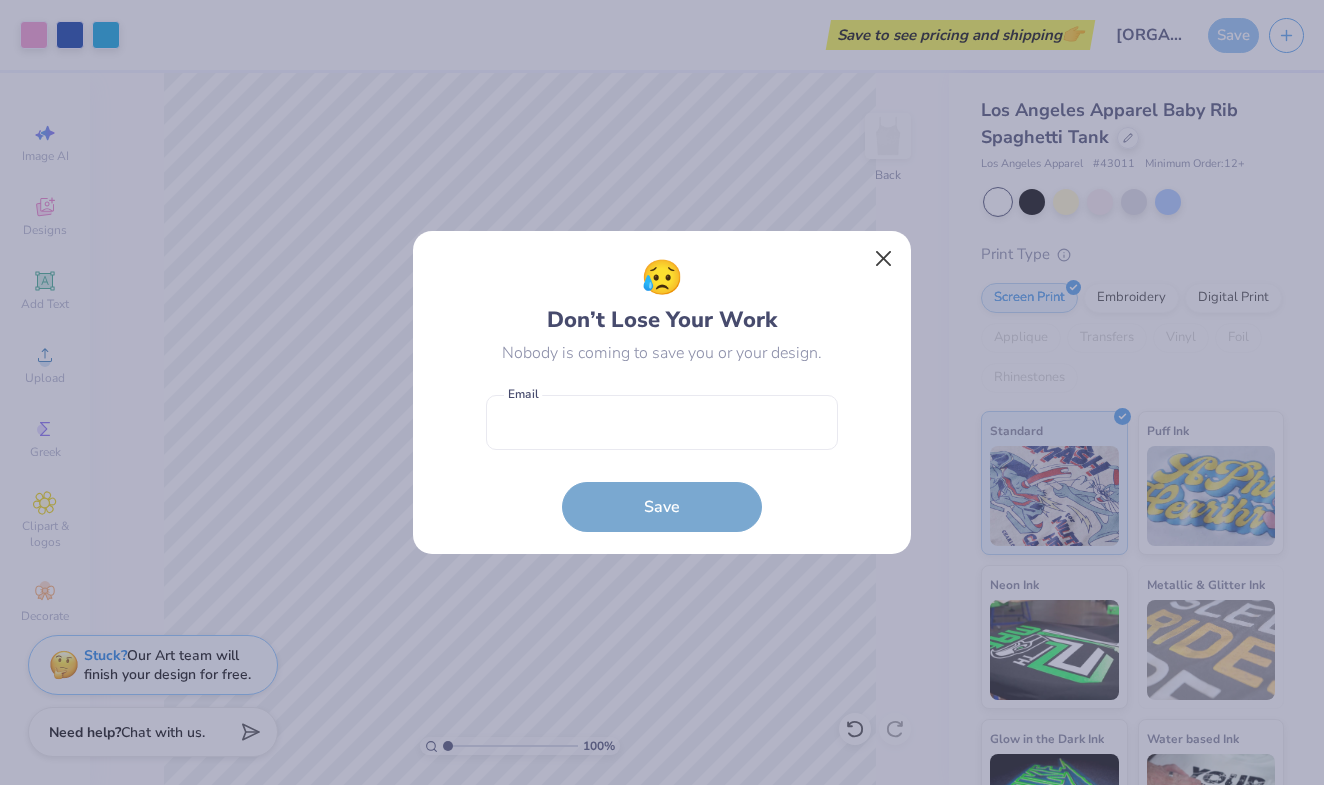 click at bounding box center [884, 259] 